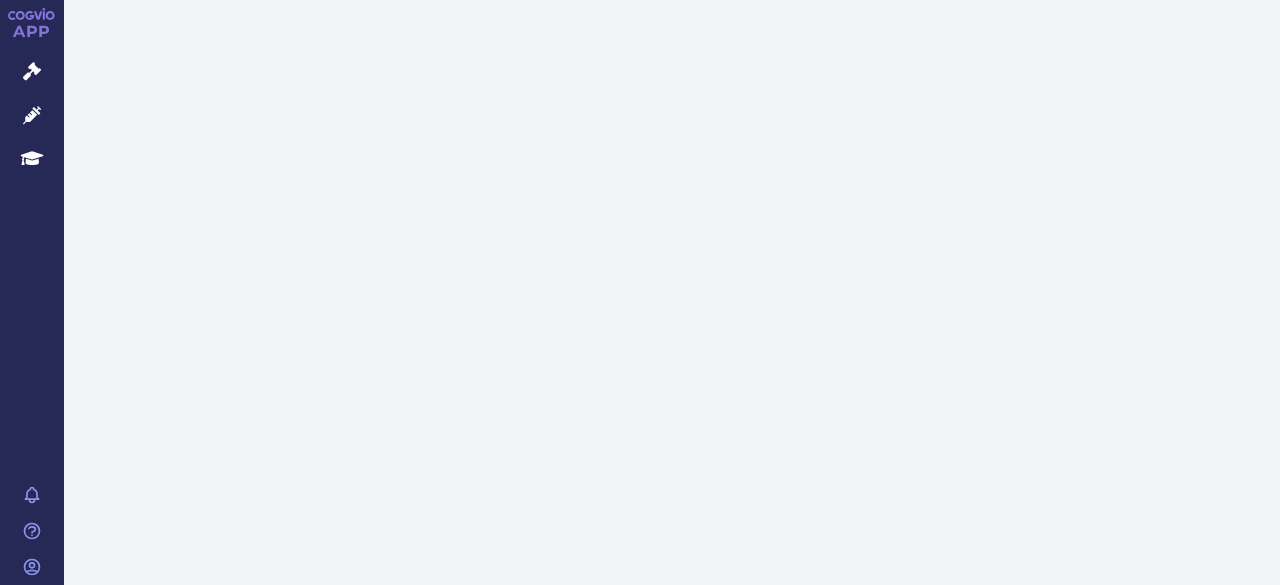 scroll, scrollTop: 0, scrollLeft: 0, axis: both 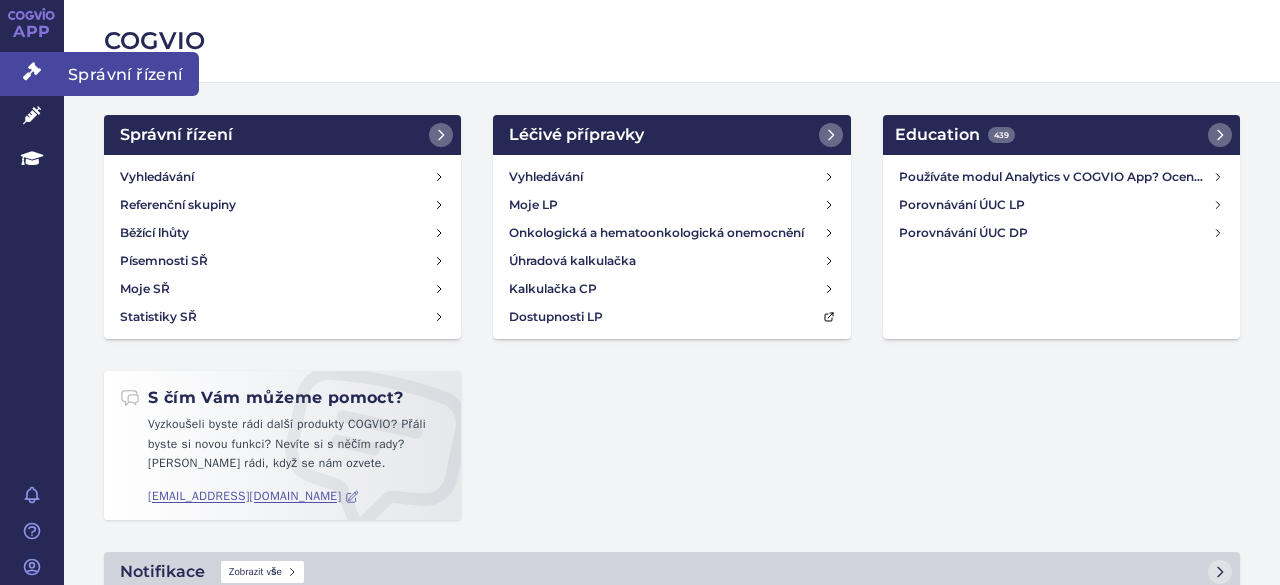 click at bounding box center (32, 71) 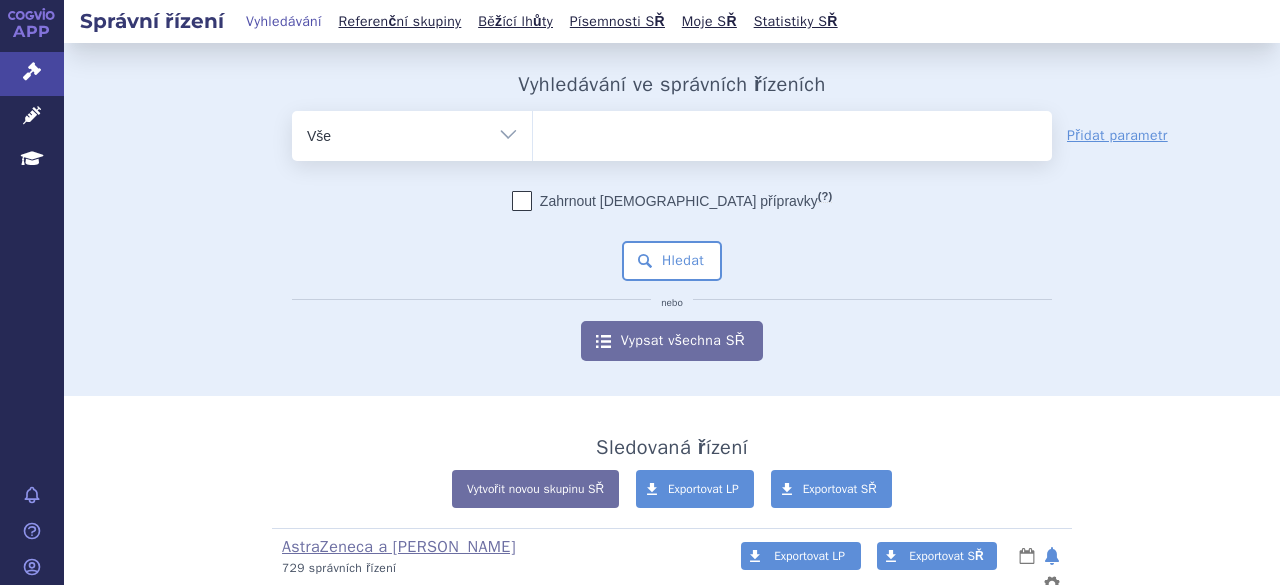 scroll, scrollTop: 0, scrollLeft: 0, axis: both 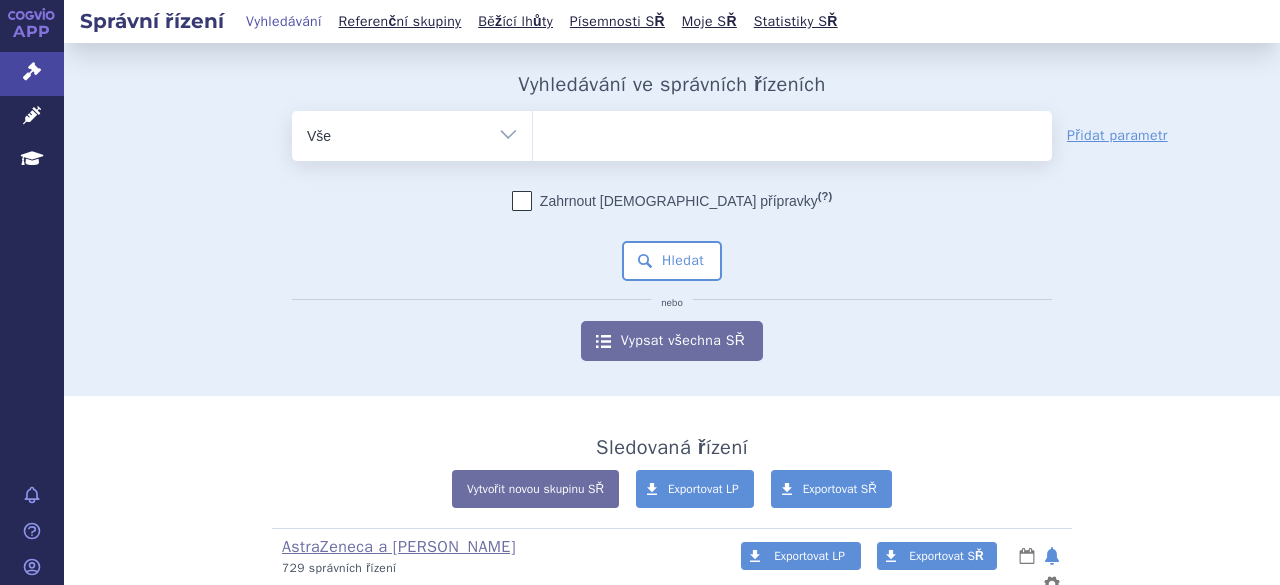 click at bounding box center (792, 132) 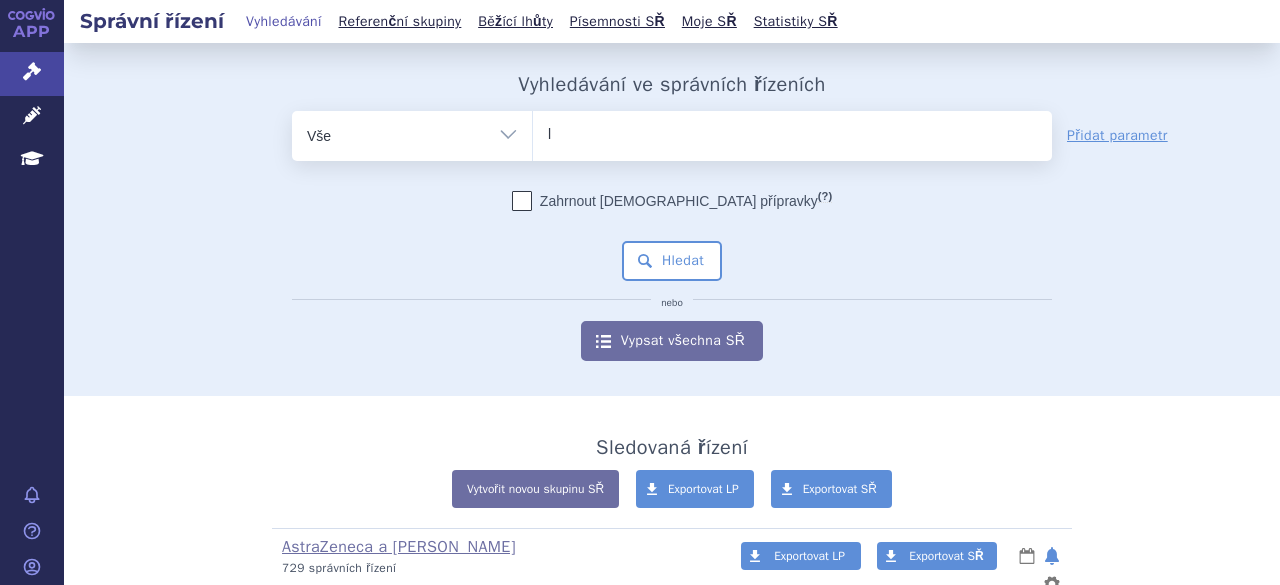 type on "ly" 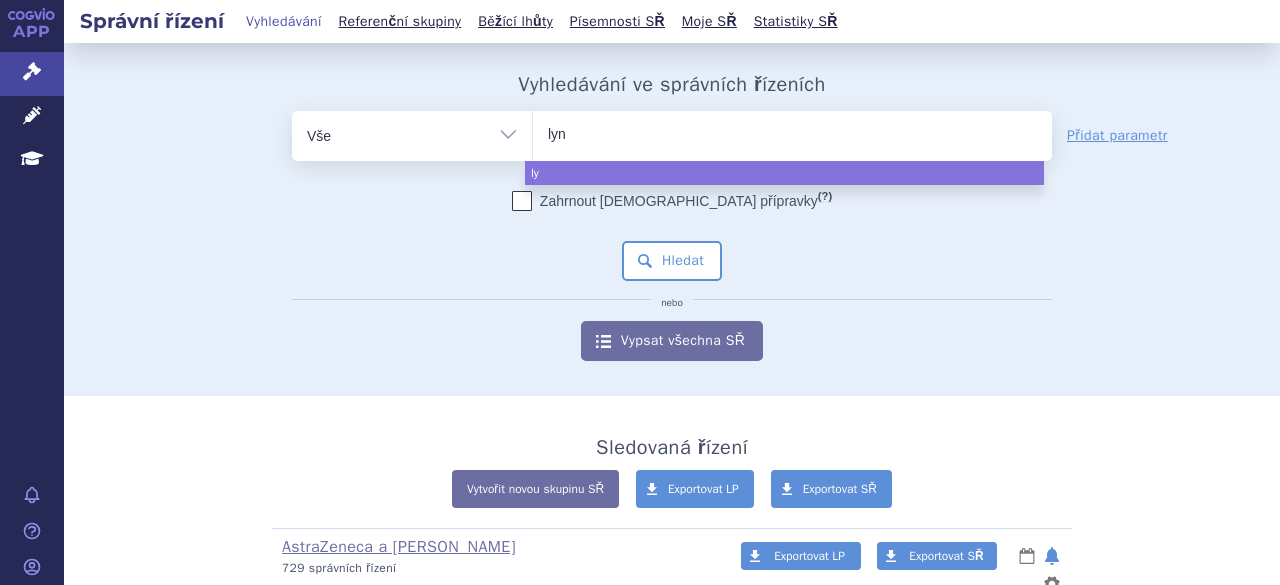type on "lynp" 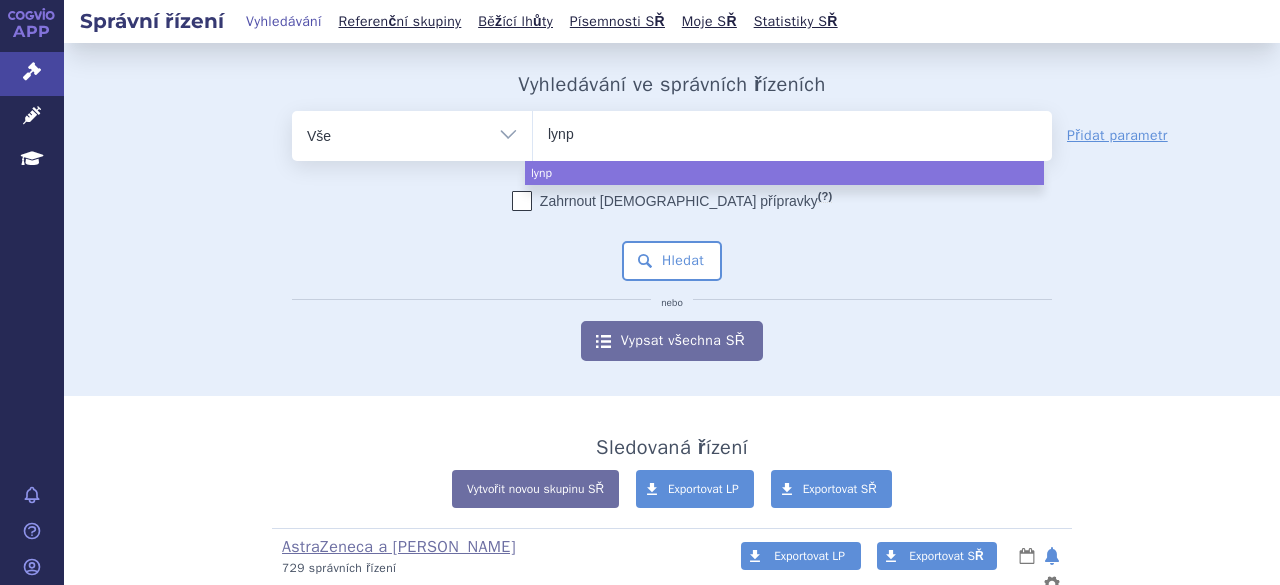 type on "lynpa" 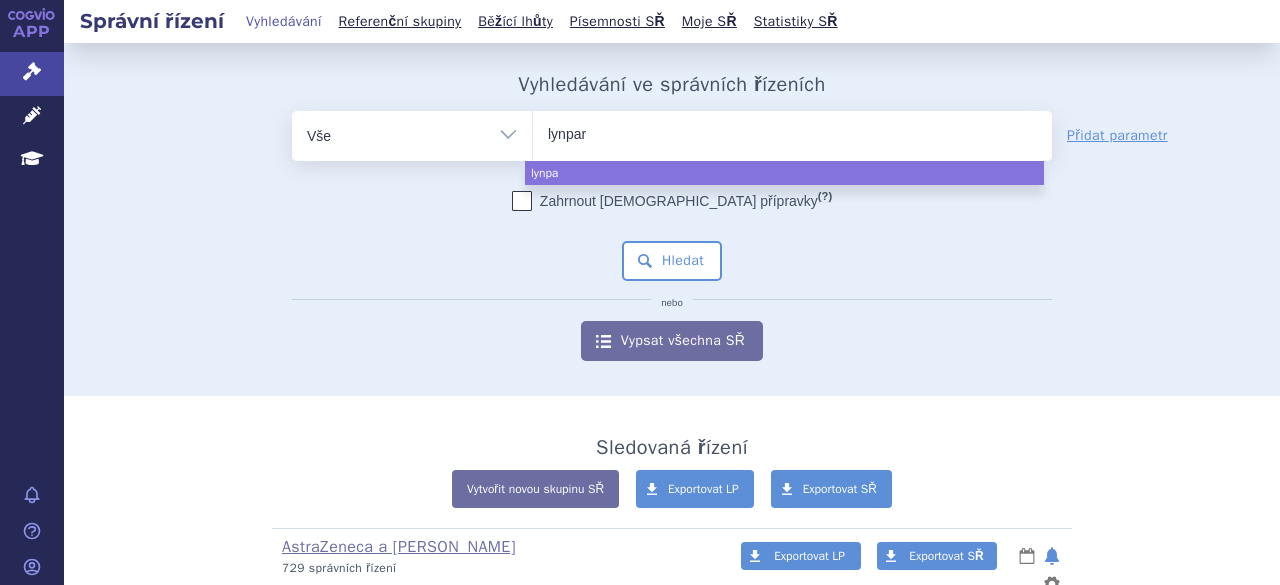 type on "lynparz" 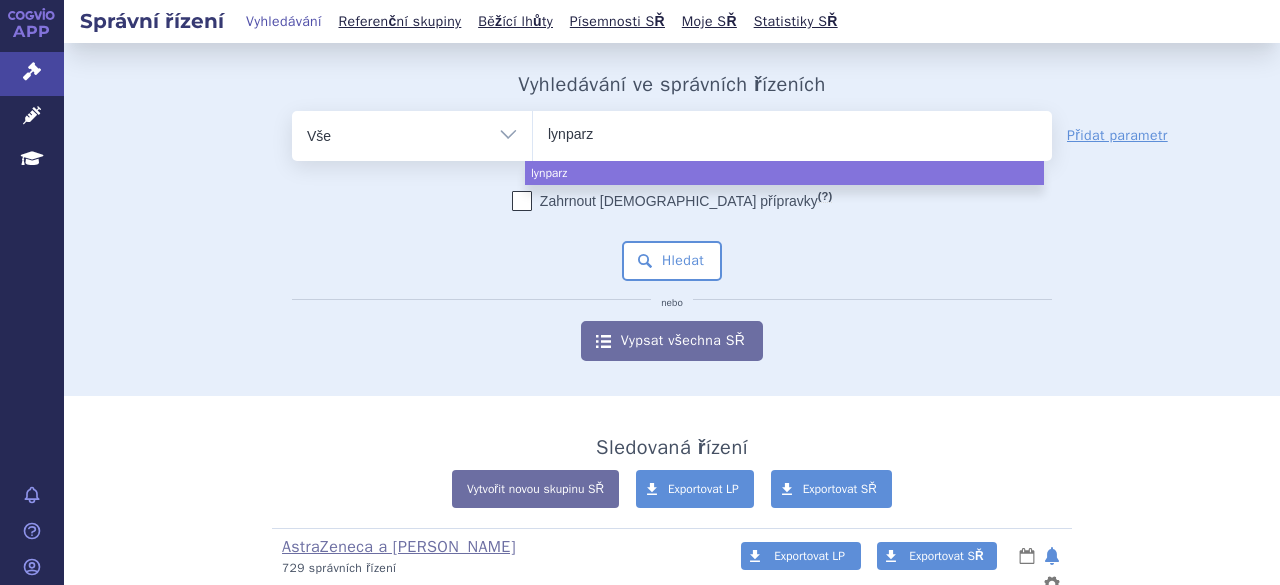 type on "[MEDICAL_DATA]" 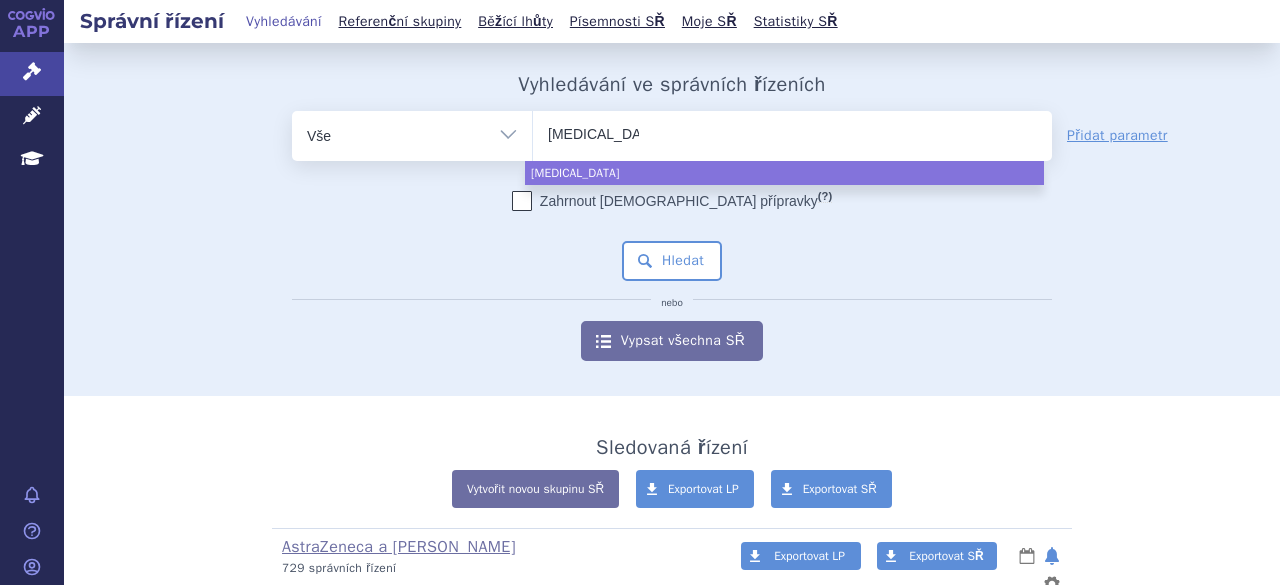 select on "[MEDICAL_DATA]" 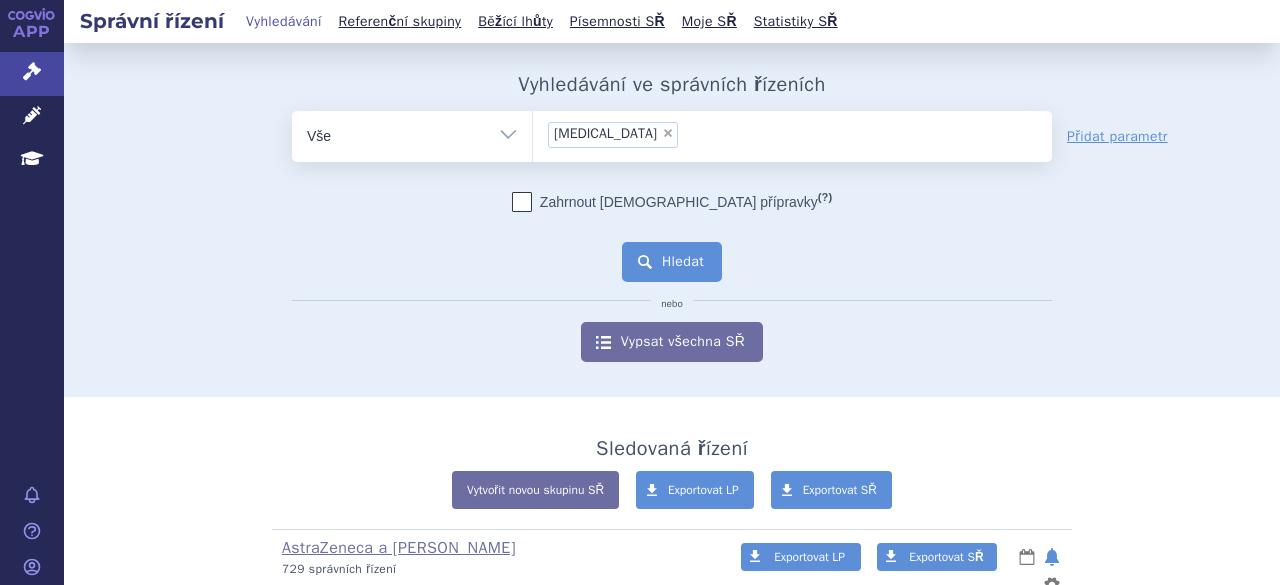 click on "Hledat" at bounding box center [672, 262] 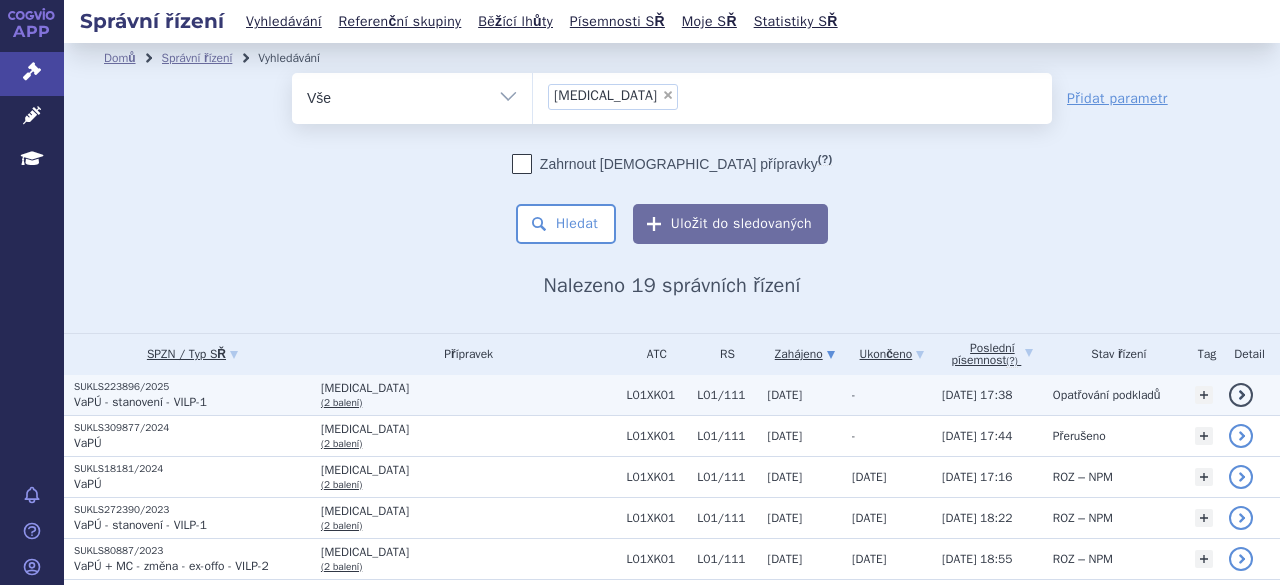 scroll, scrollTop: 0, scrollLeft: 0, axis: both 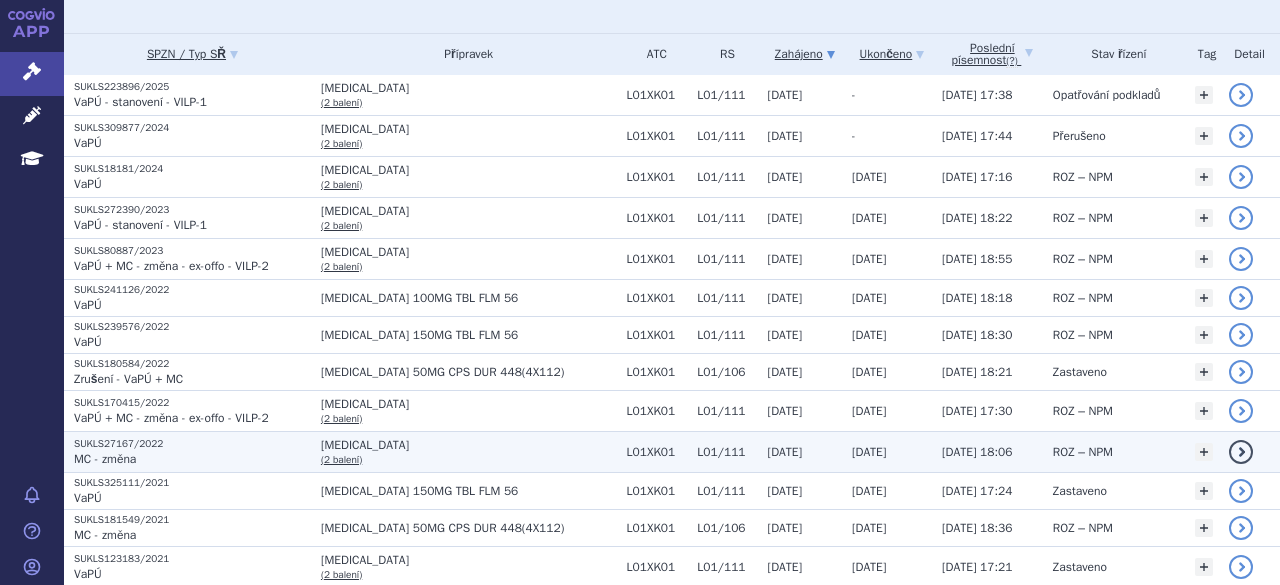 click on "LYNPARZA" at bounding box center (469, 445) 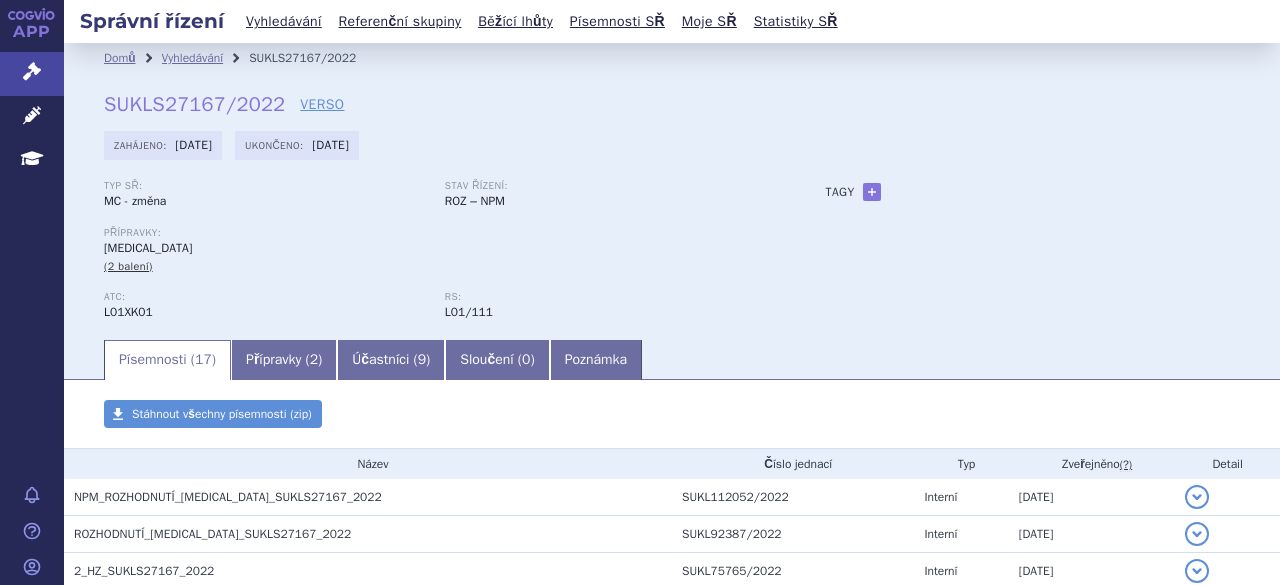 scroll, scrollTop: 0, scrollLeft: 0, axis: both 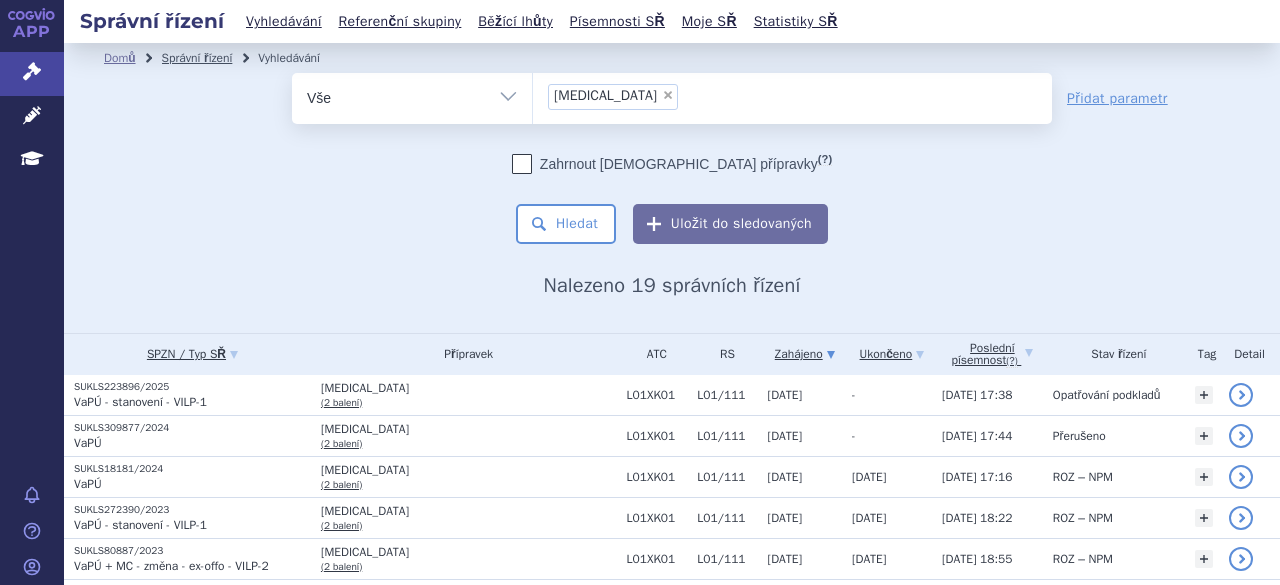 click on "Správní řízení" at bounding box center [197, 58] 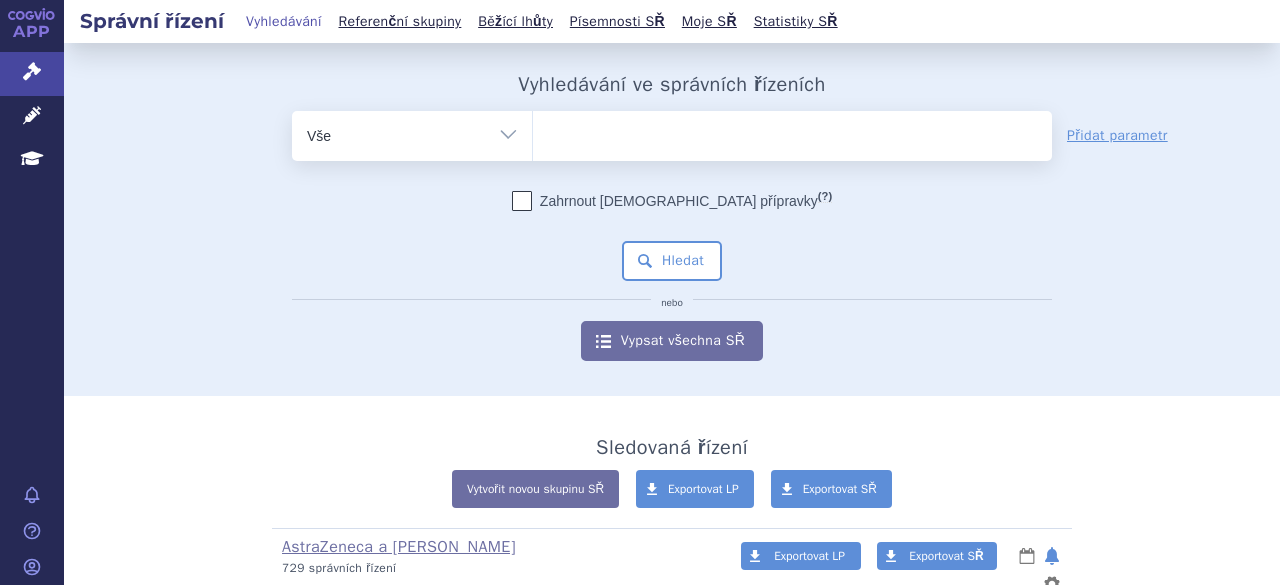 scroll, scrollTop: 0, scrollLeft: 0, axis: both 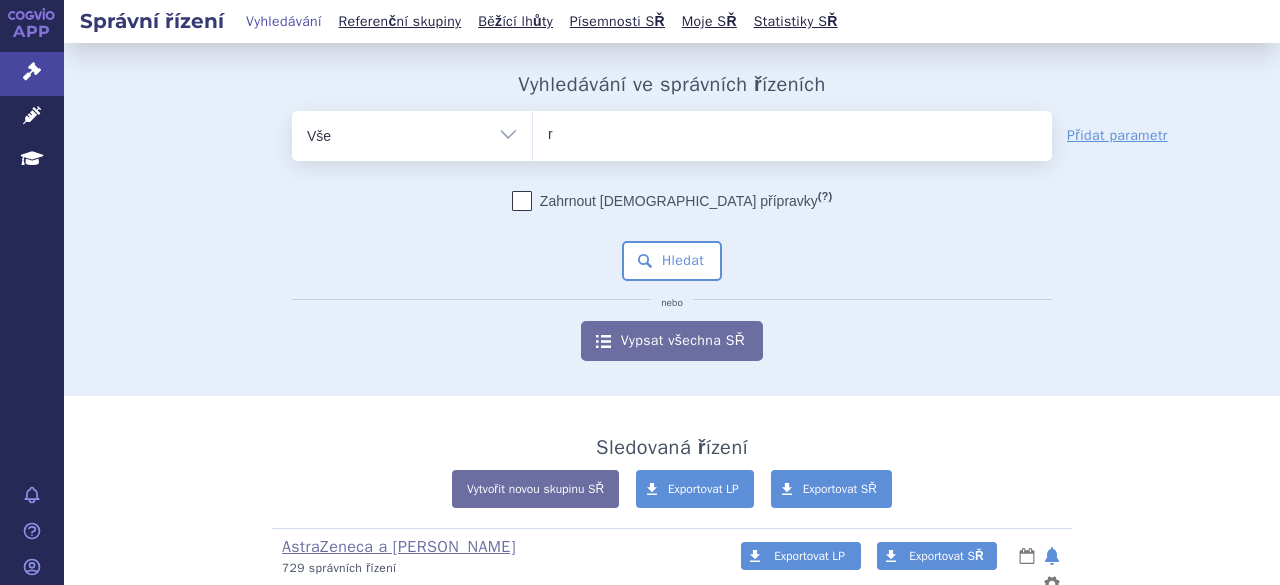 type on "re" 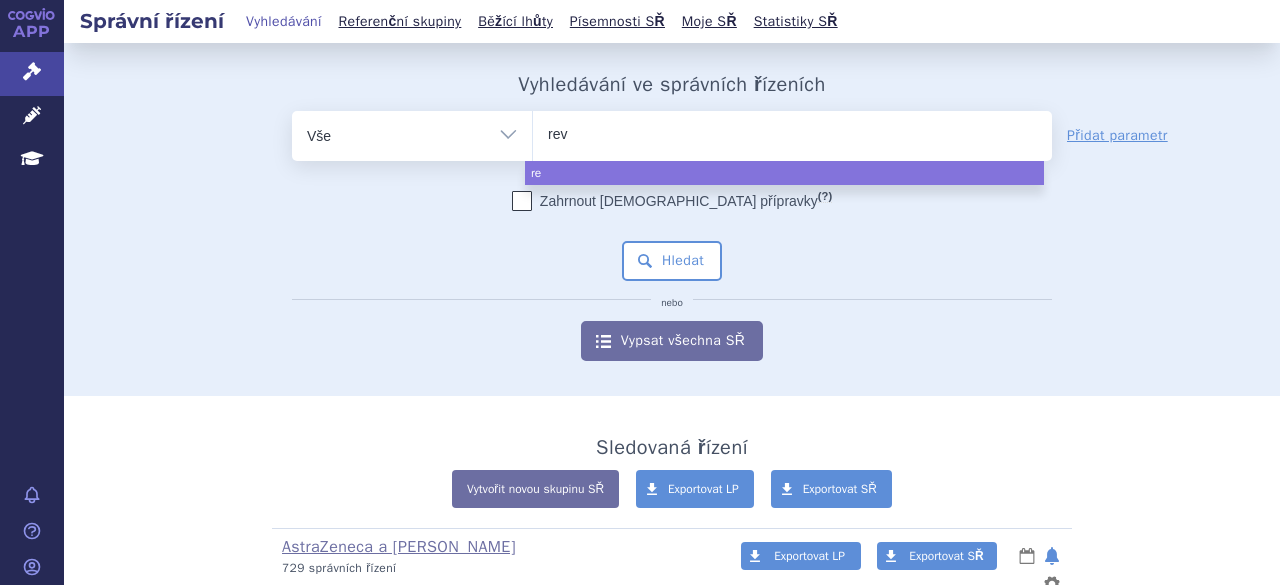type on "revi" 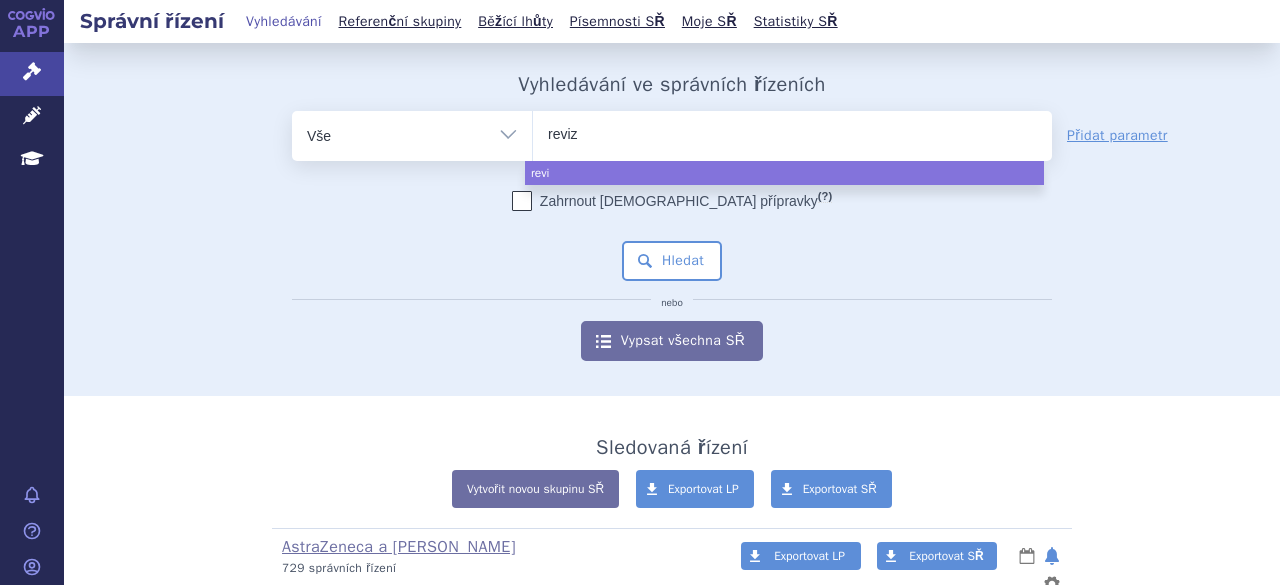 type on "revize" 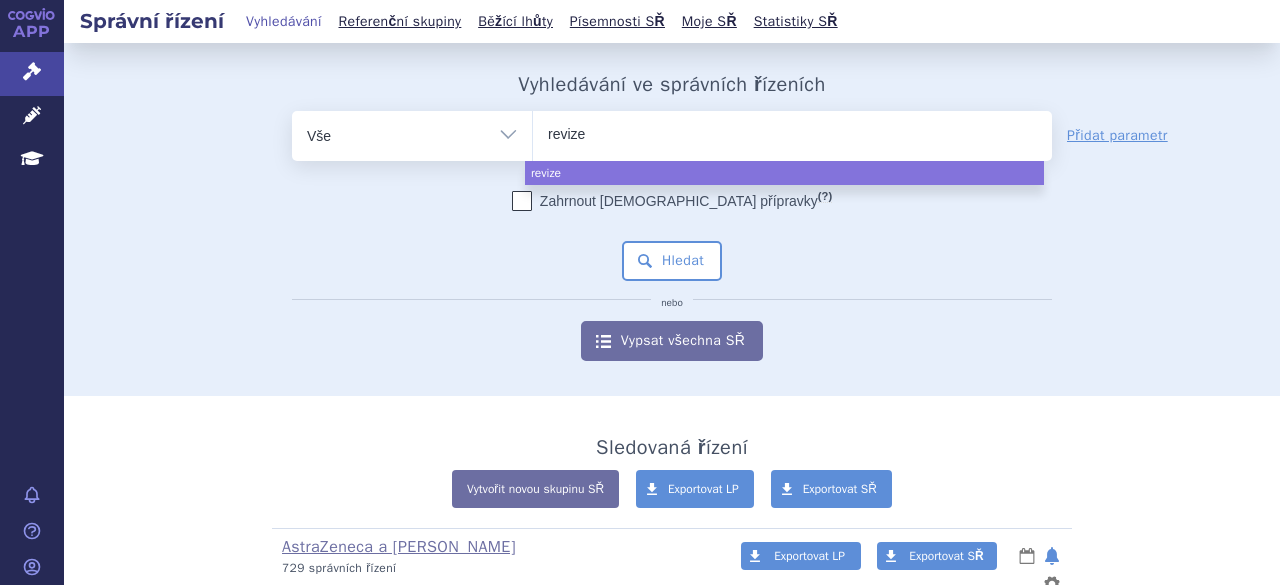 select on "revize" 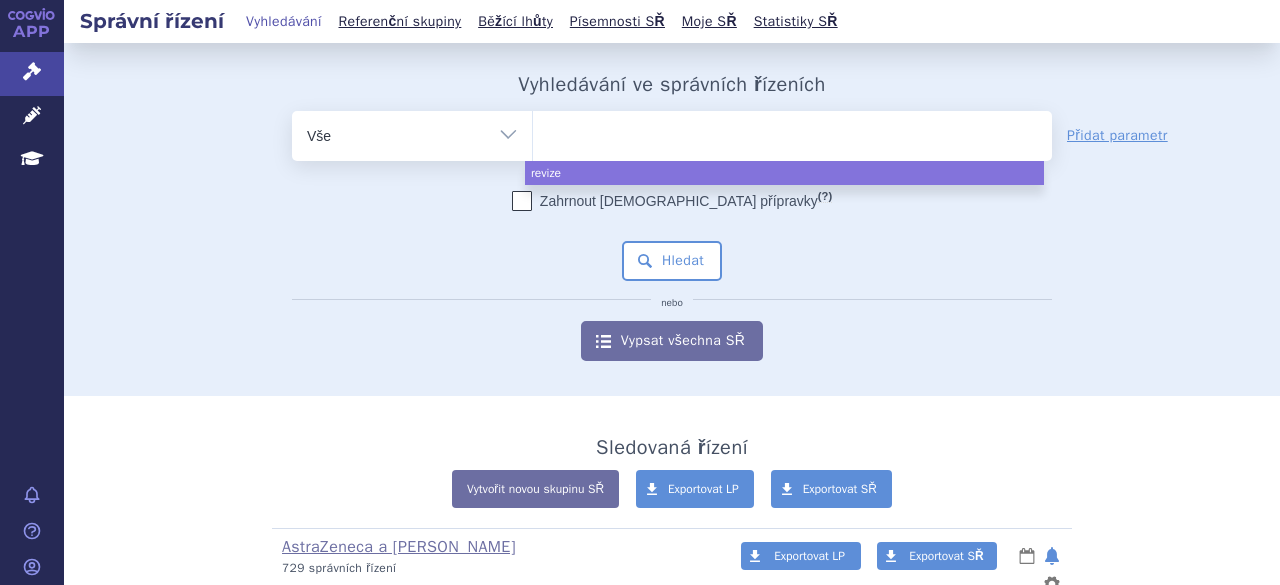 click on "Zahrnout bratrské přípravky  (?)
* Pozor, hledání dle vyhledávacího parametru  Indikační omezení dle MeSH  právě prochází aktualizací, neboť bylo vydáno nové SCAU. Výsledek vašeho hledání může být mírně omezený. Všechna data budou opět k dispozici během několika dní.
Hledat
nebo
Vypsat všechna SŘ" at bounding box center [672, 276] 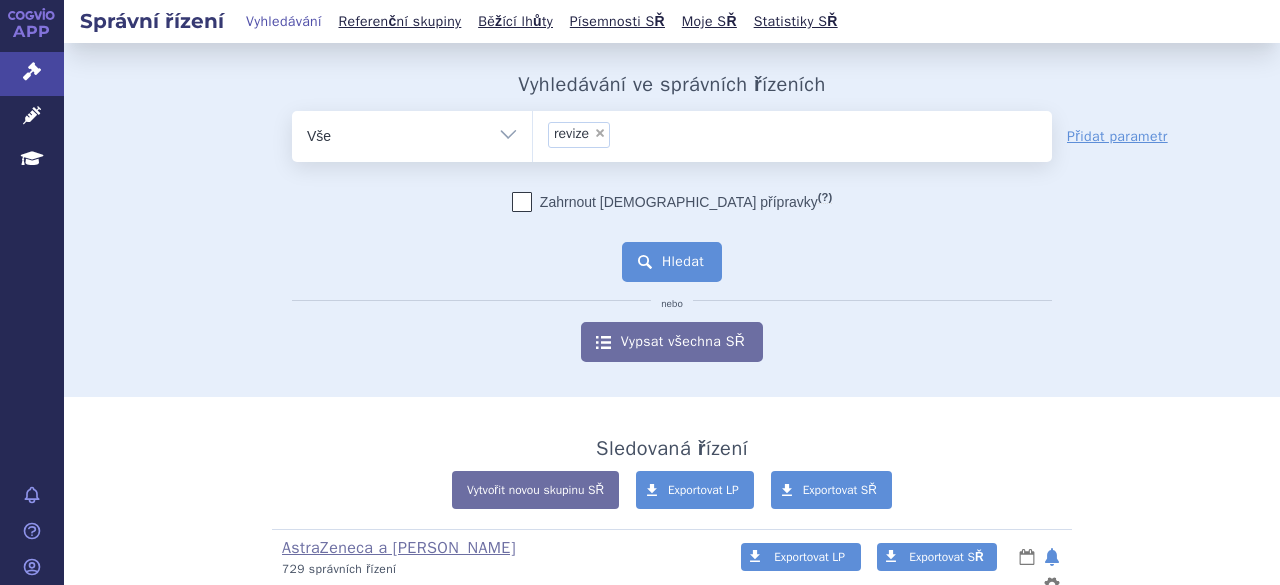 click on "Hledat" at bounding box center [672, 262] 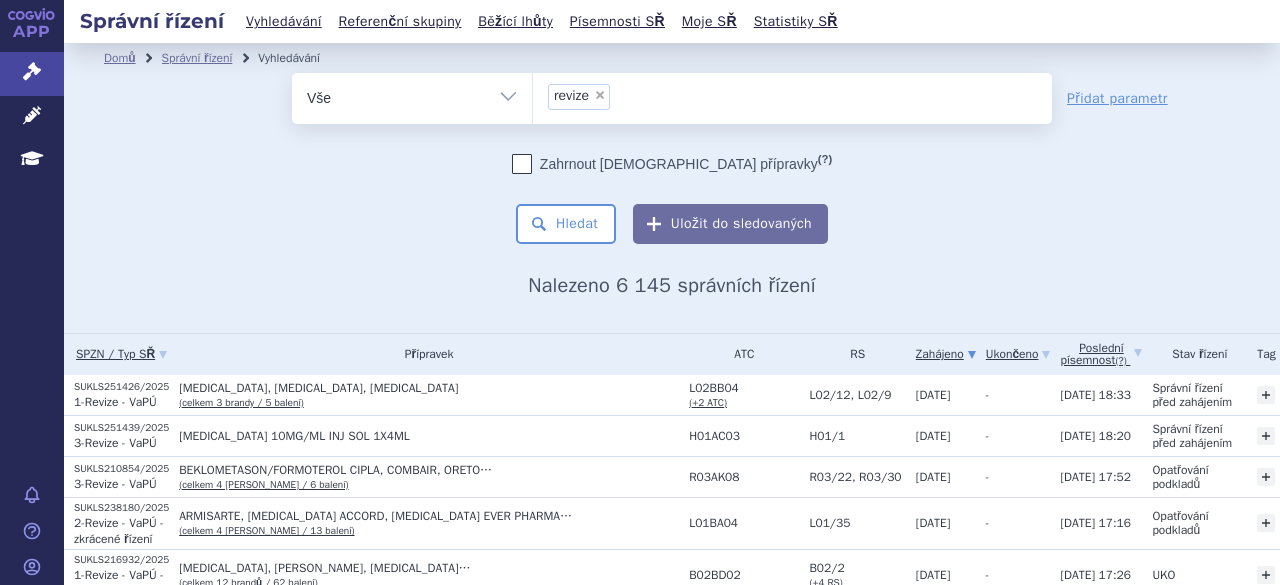 scroll, scrollTop: 0, scrollLeft: 0, axis: both 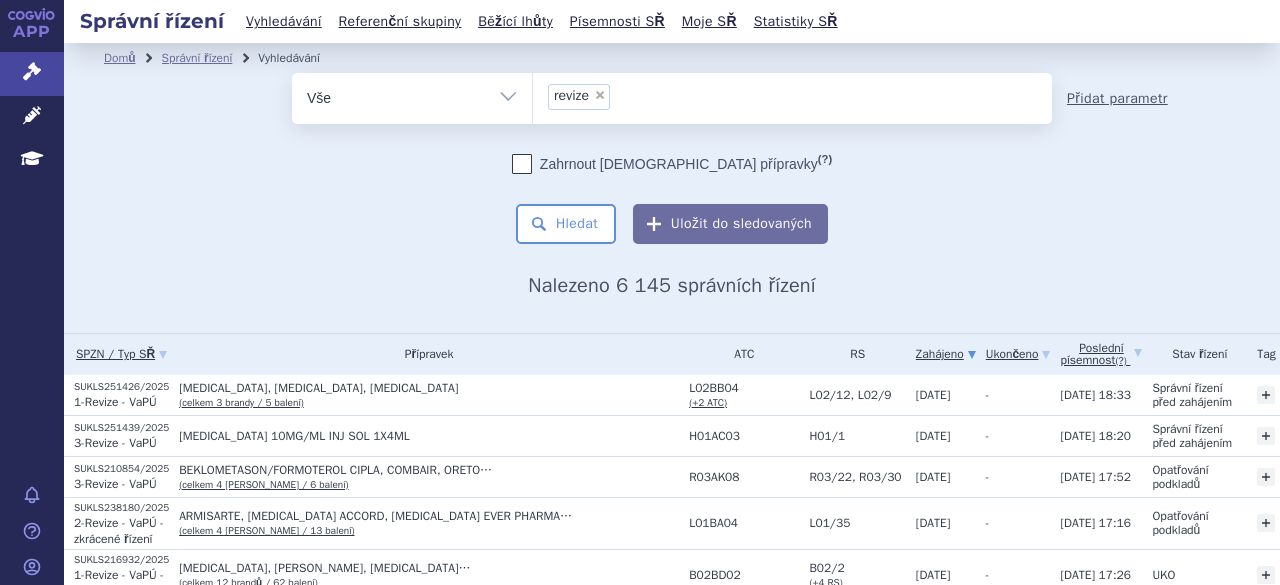 click on "Přidat parametr" at bounding box center [1117, 99] 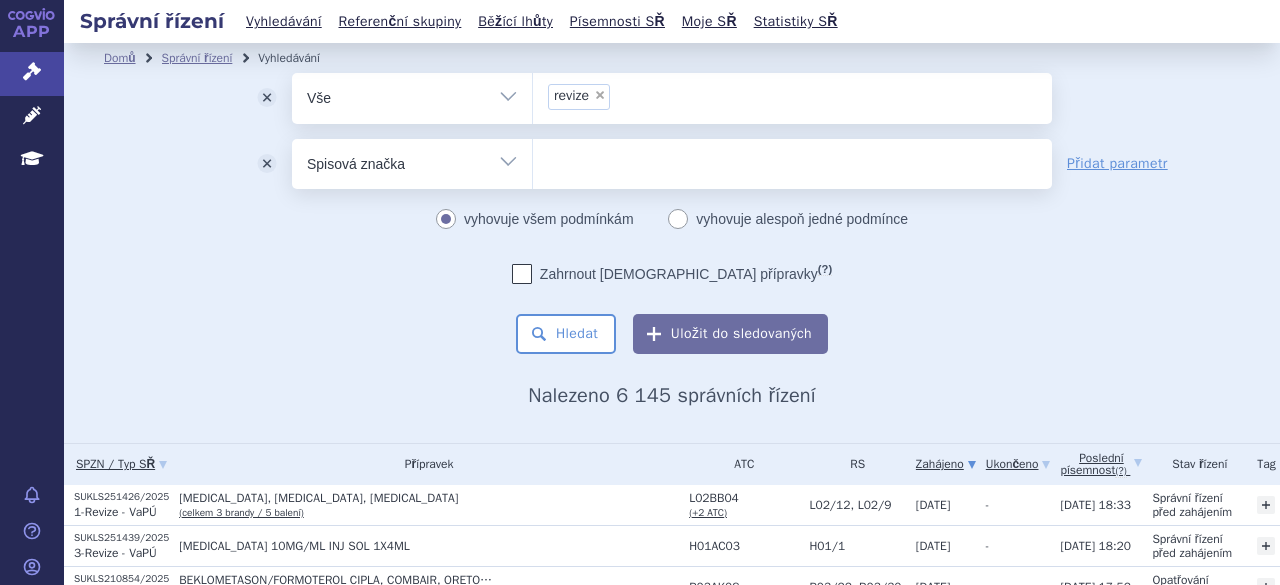 click on "Vše
Spisová značka
Typ SŘ
Přípravek/SUKL kód
Účastník/Držitel" at bounding box center (412, 161) 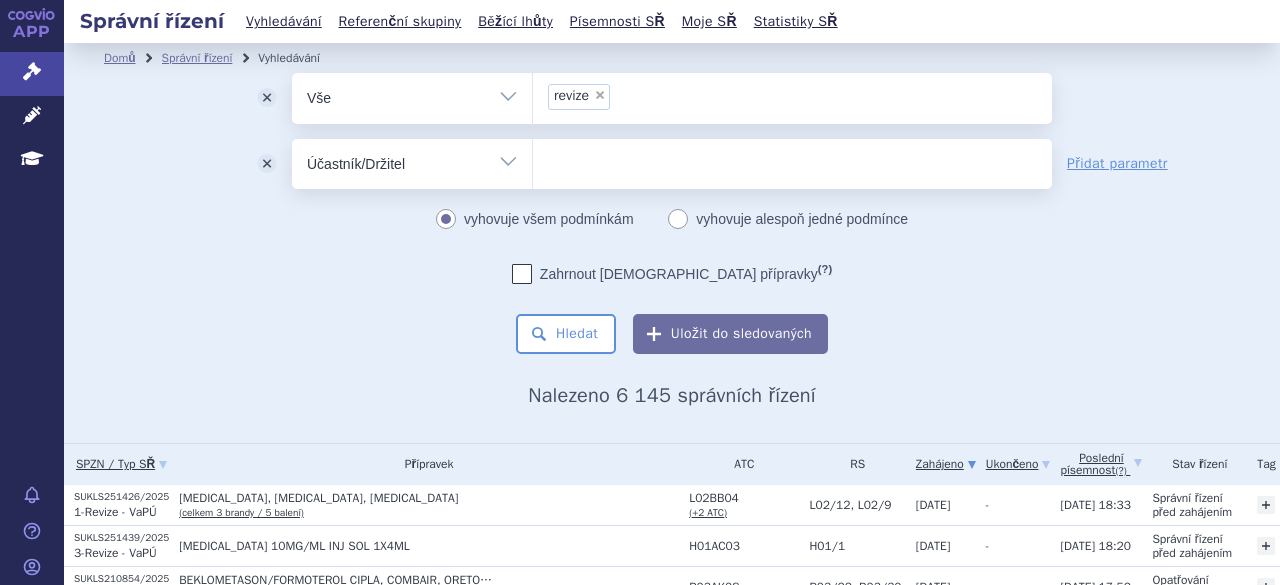 click on "Vše
Spisová značka
Typ SŘ
Přípravek/SUKL kód
Účastník/Držitel" at bounding box center [412, 161] 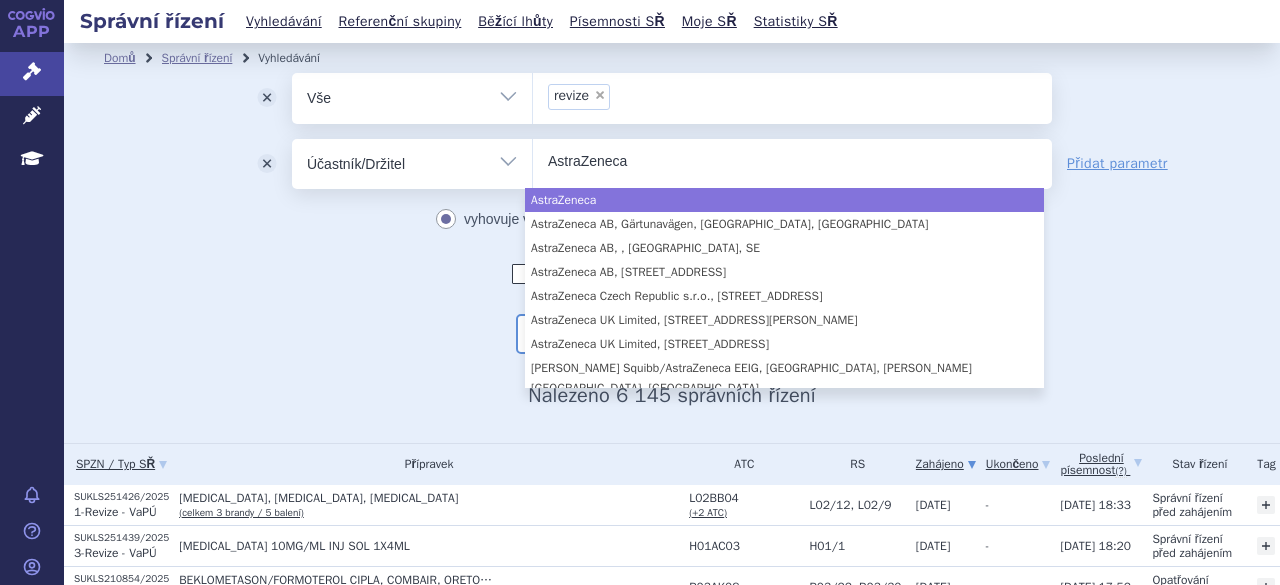 type on "AstraZeneca" 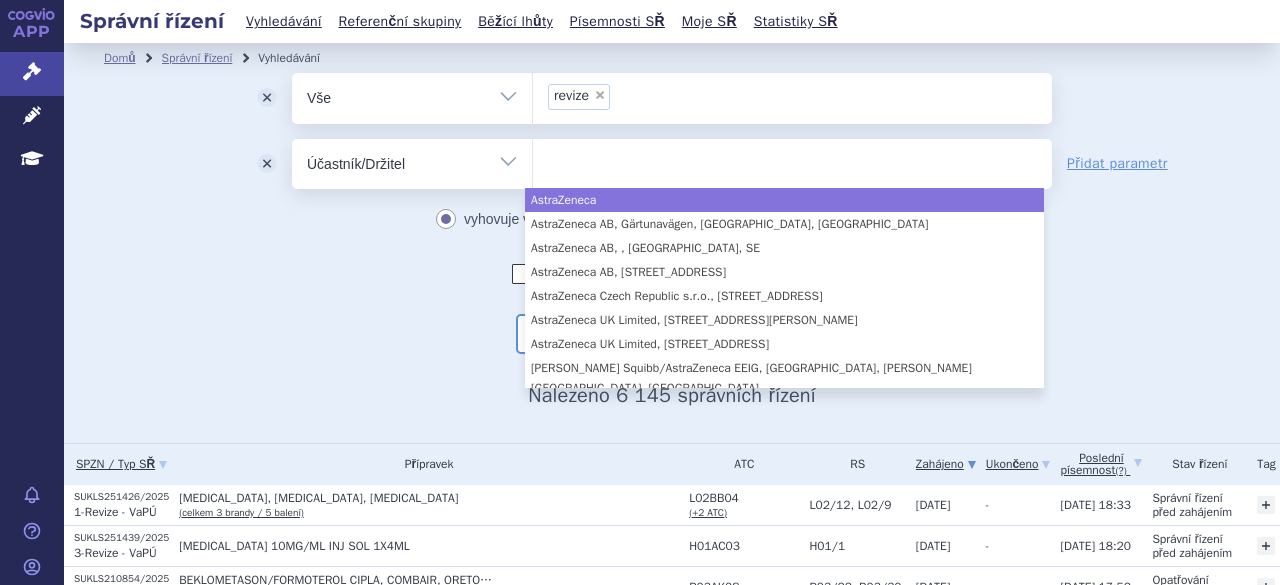 click on "Zahrnout bratrské přípravky  (?)
* Pozor, hledání dle vyhledávacího parametru  Indikační omezení dle MeSH  právě prochází aktualizací, neboť bylo vydáno nové SCAU. Výsledek vašeho hledání může být mírně omezený. Všechna data budou opět k dispozici během několika dní.
Hledat
Uložit do sledovaných" at bounding box center (672, 309) 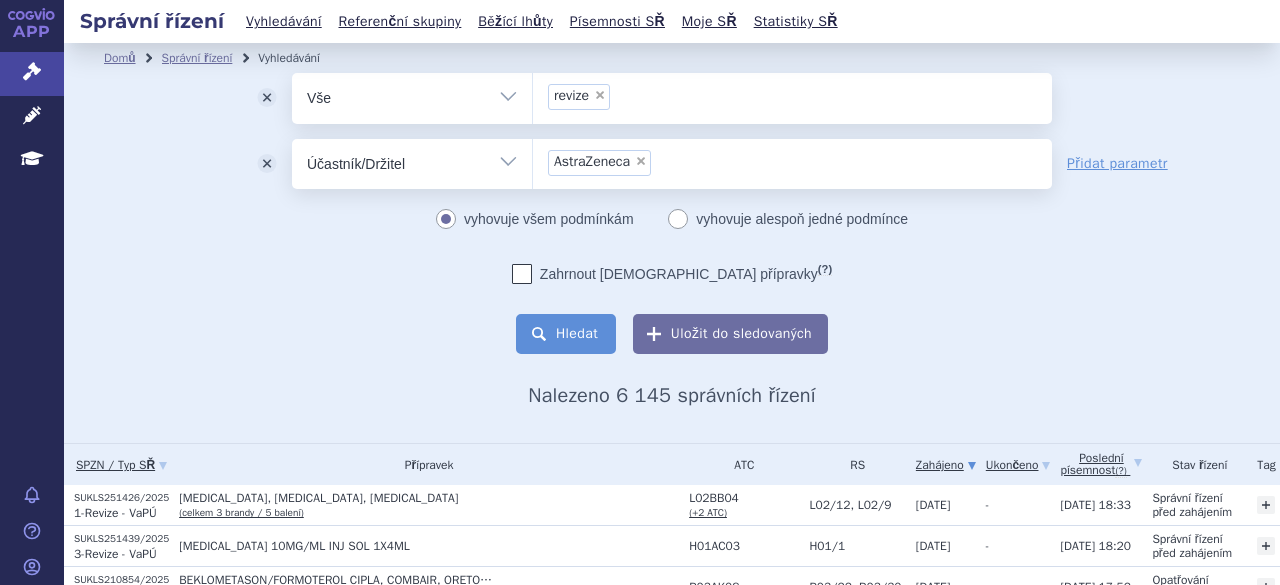 click on "Hledat" at bounding box center (566, 334) 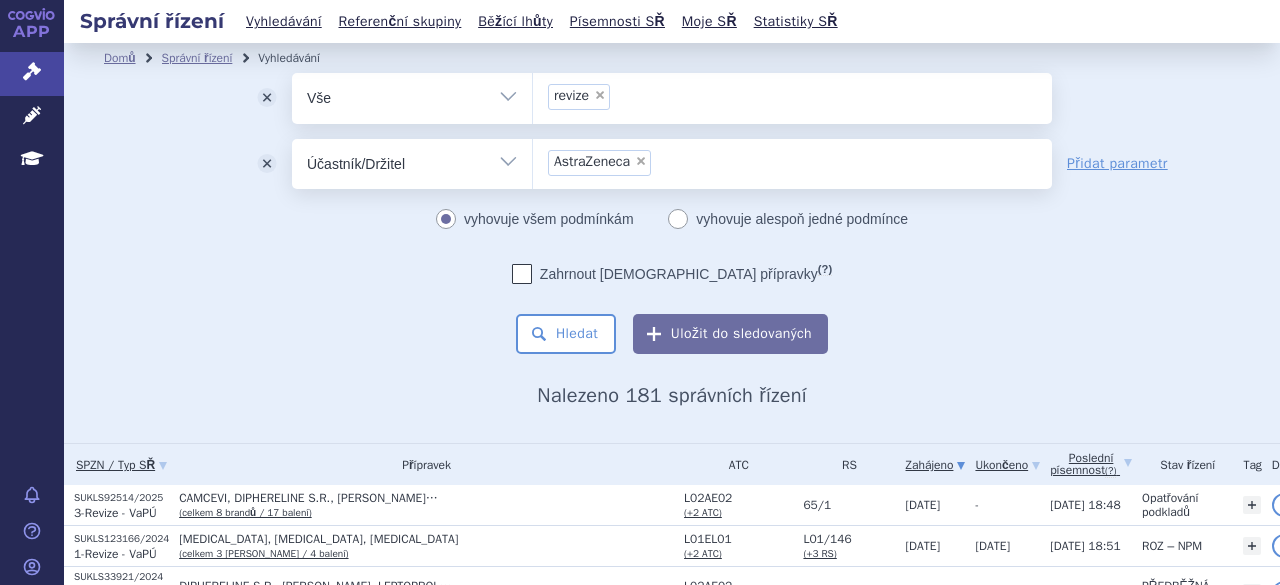 scroll, scrollTop: 0, scrollLeft: 0, axis: both 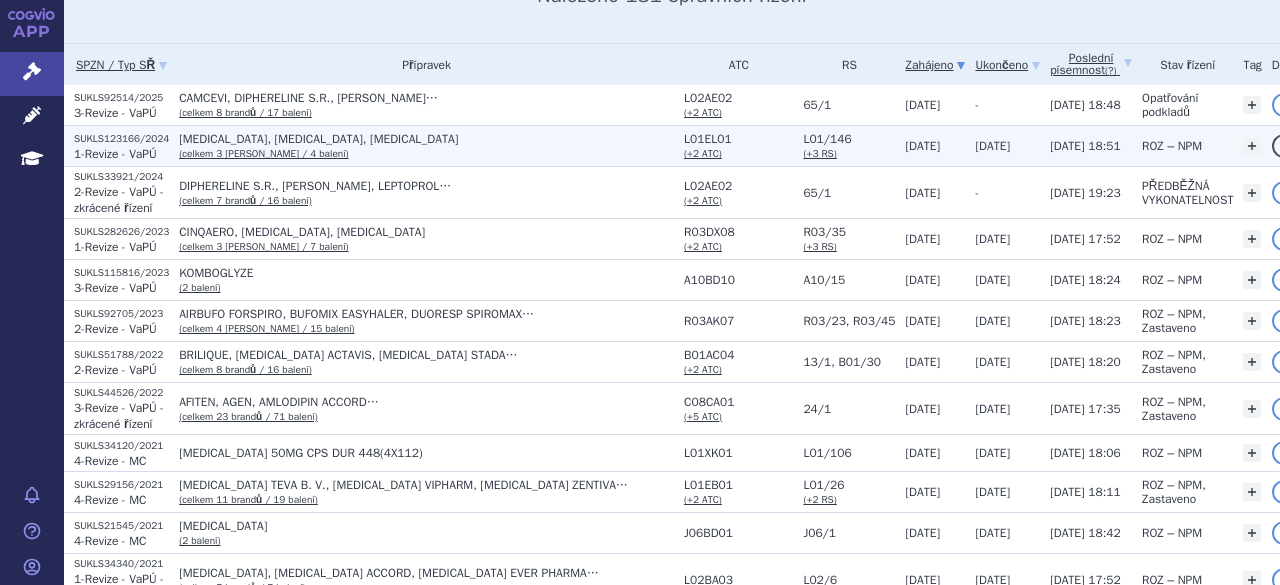 click on "[MEDICAL_DATA], [MEDICAL_DATA], [MEDICAL_DATA]" at bounding box center (426, 139) 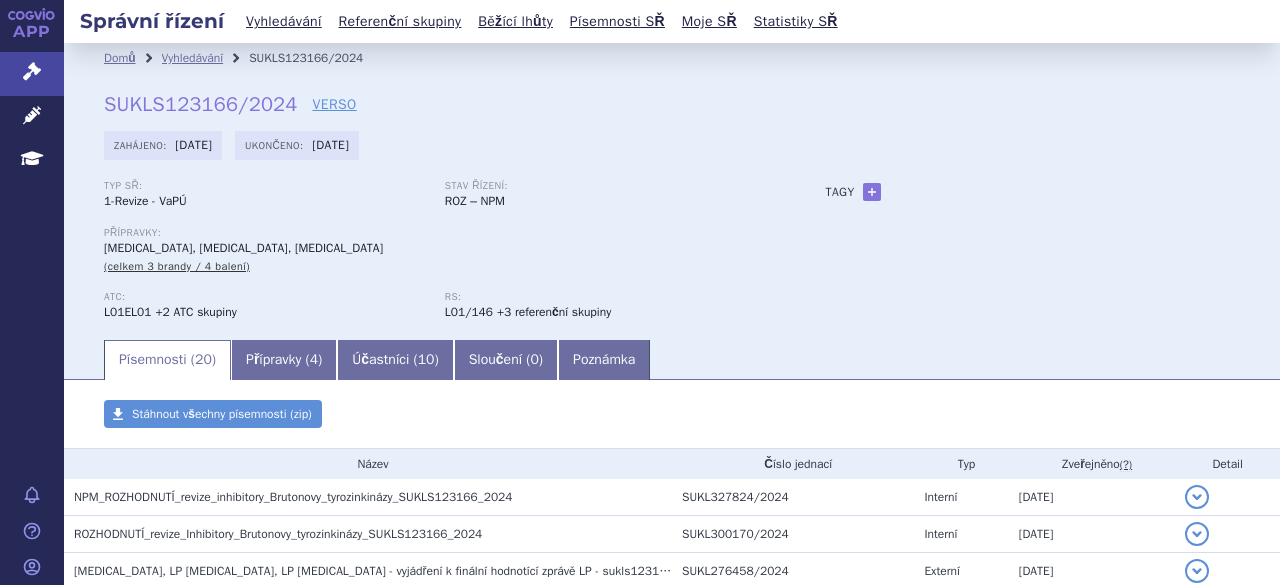 scroll, scrollTop: 0, scrollLeft: 0, axis: both 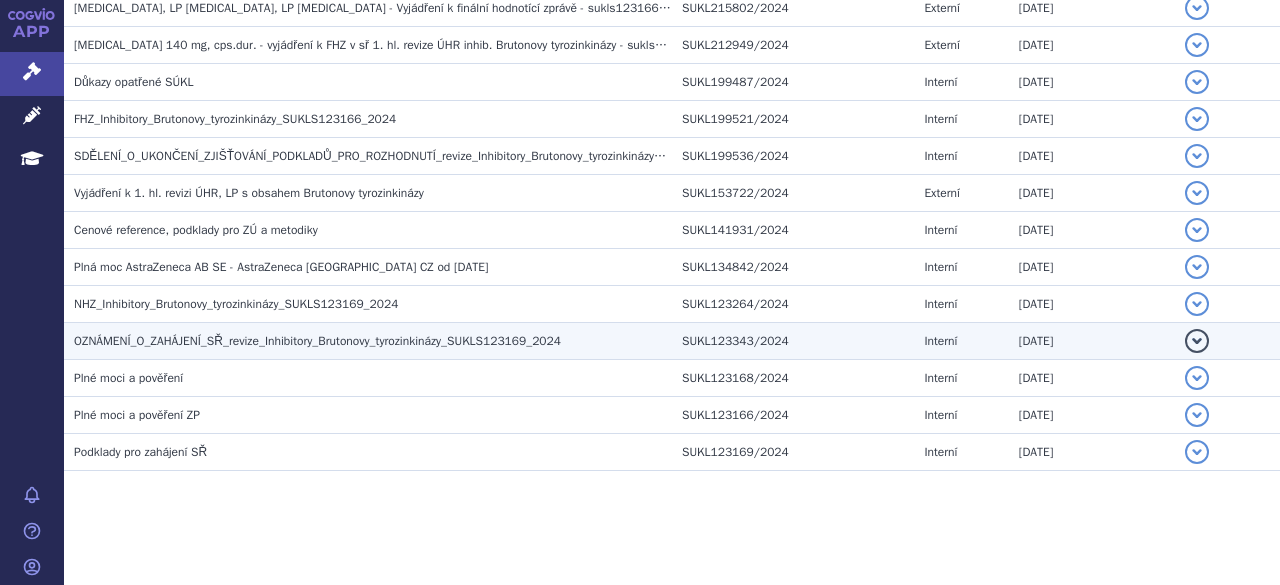 click on "OZNÁMENÍ_O_ZAHÁJENÍ_SŘ_revize_Inhibitory_Brutonovy_tyrozinkinázy_SUKLS123169_2024" at bounding box center [317, 341] 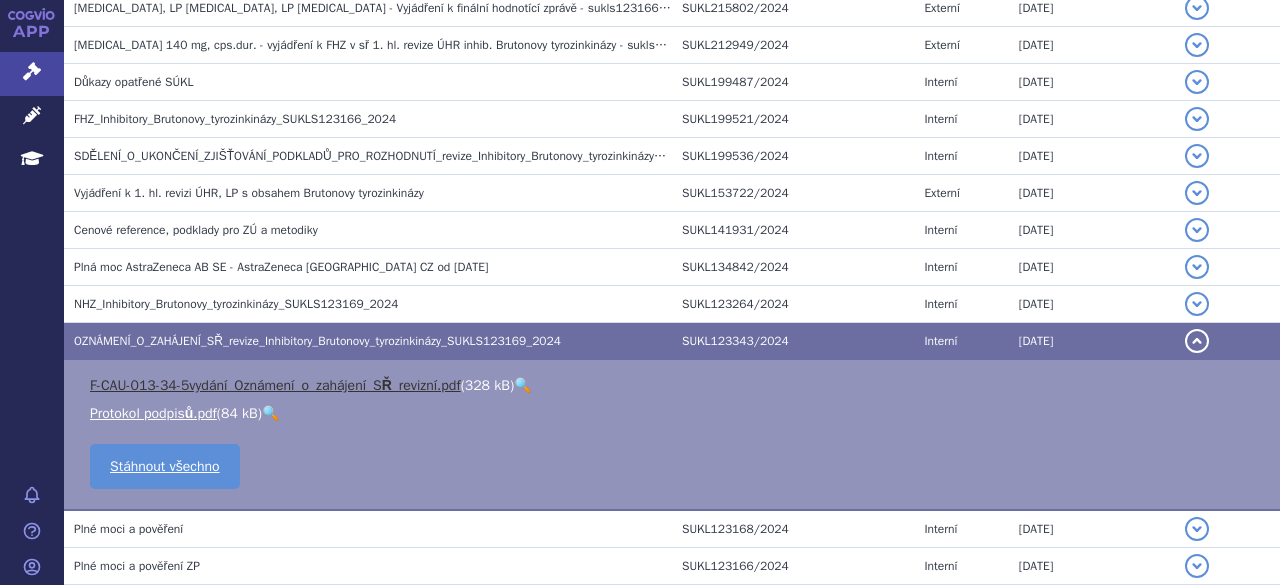 click on "F-CAU-013-34-5vydání_Oznámení_o_zahájení_SŘ_revizní.pdf" at bounding box center (275, 385) 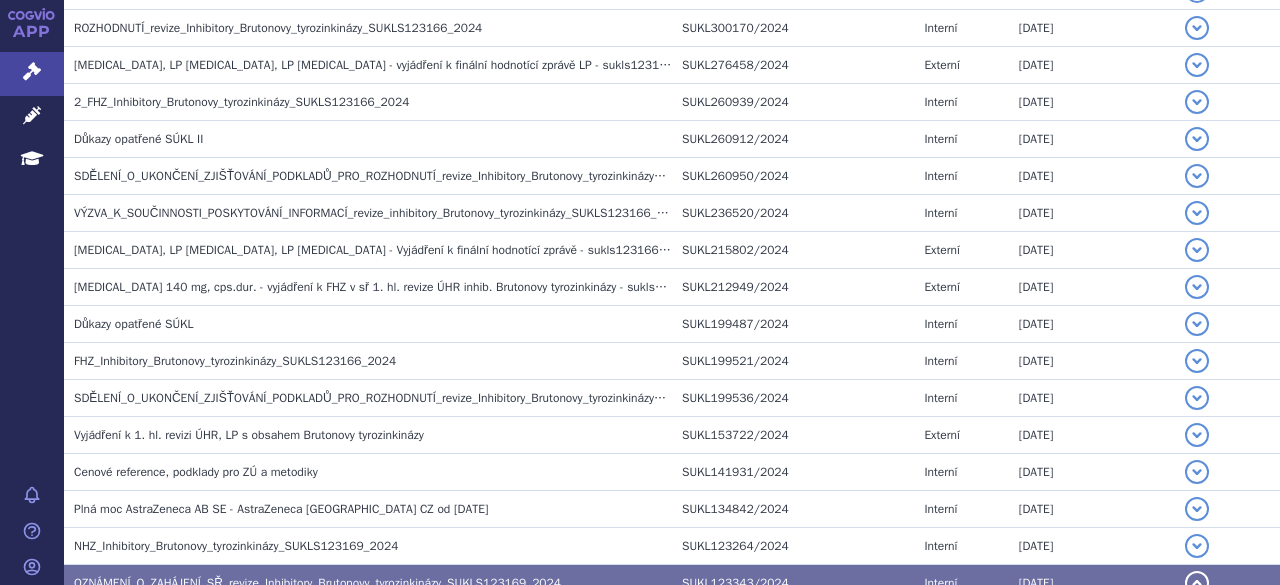 scroll, scrollTop: 499, scrollLeft: 0, axis: vertical 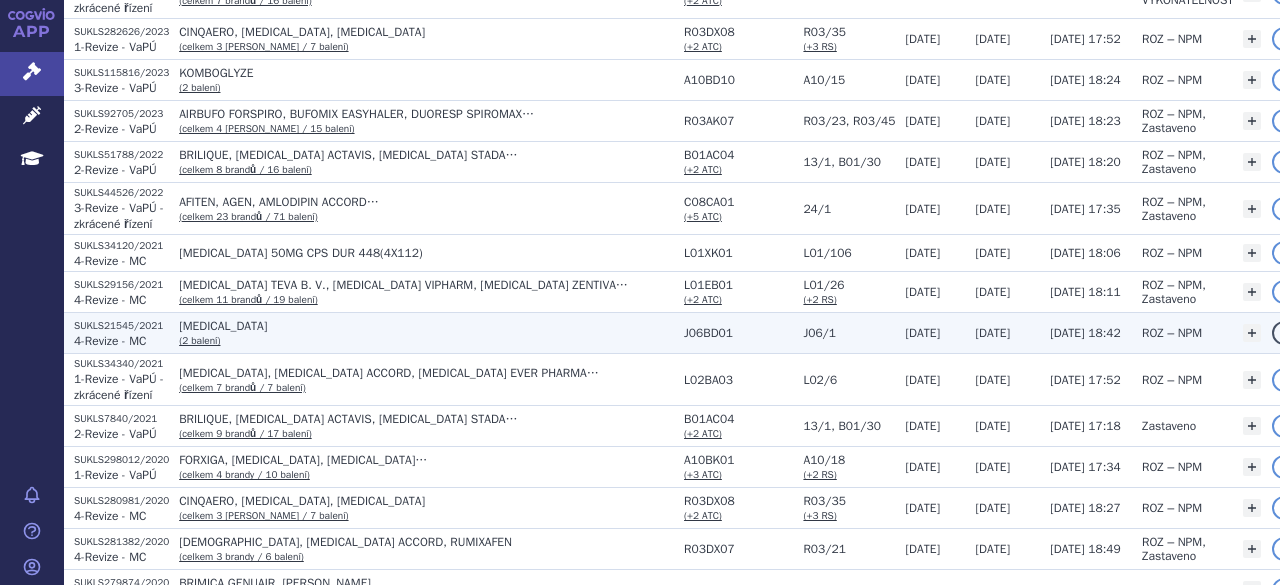 click on "SUKLS21545/2021" at bounding box center (121, 326) 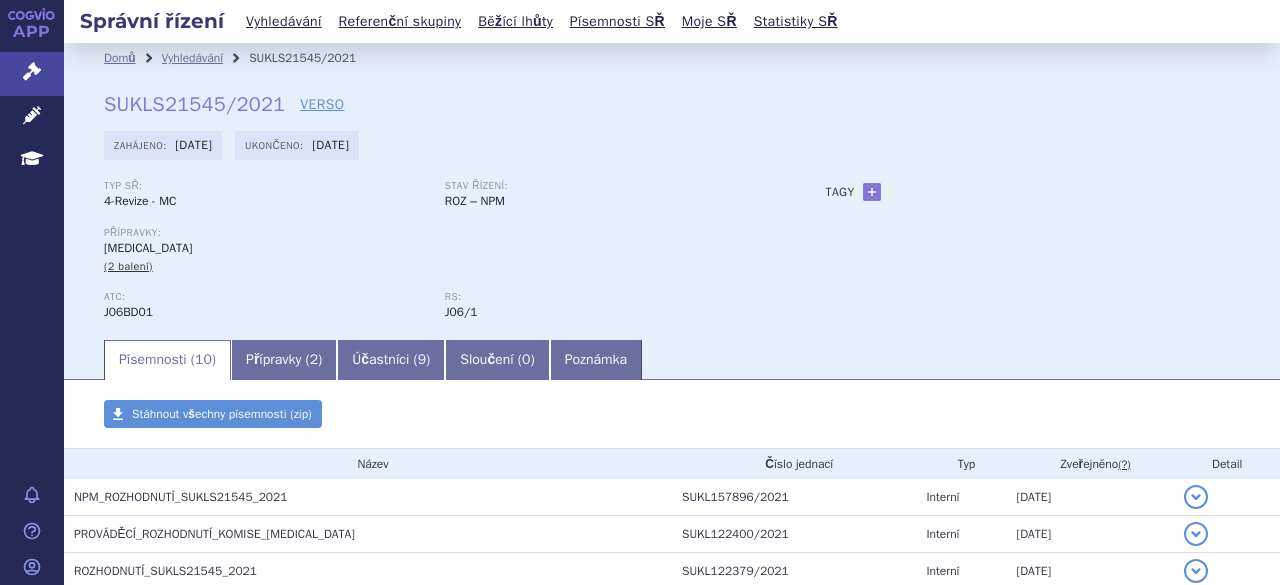 scroll, scrollTop: 0, scrollLeft: 0, axis: both 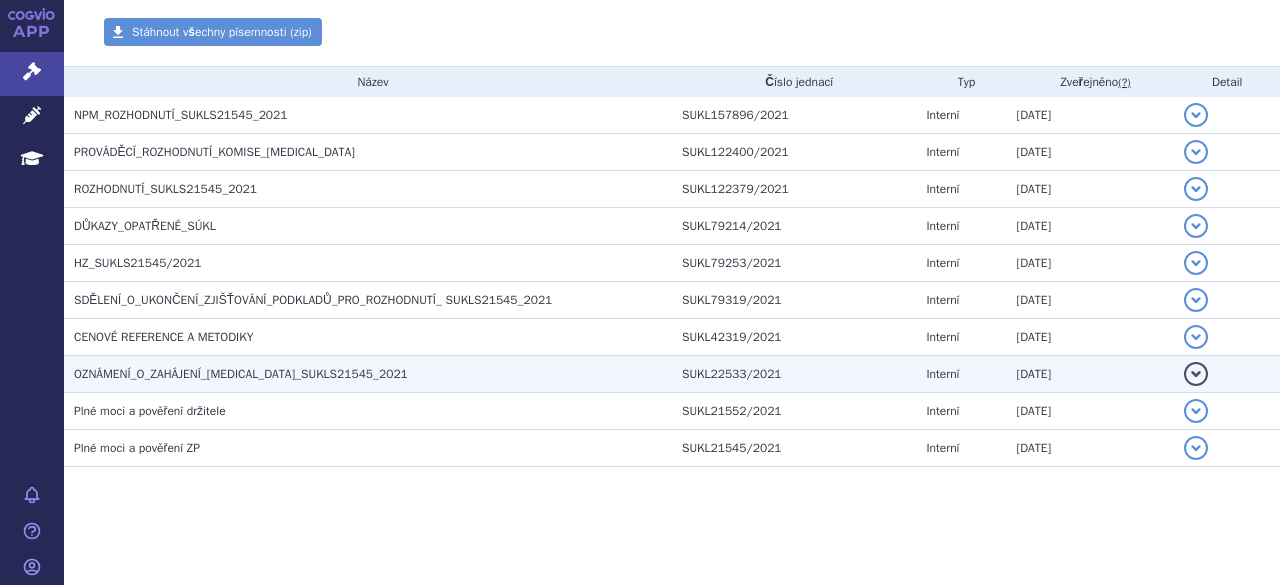 click on "OZNÁMENÍ_O_ZAHÁJENÍ_palivizumab_SUKLS21545_2021" at bounding box center (241, 374) 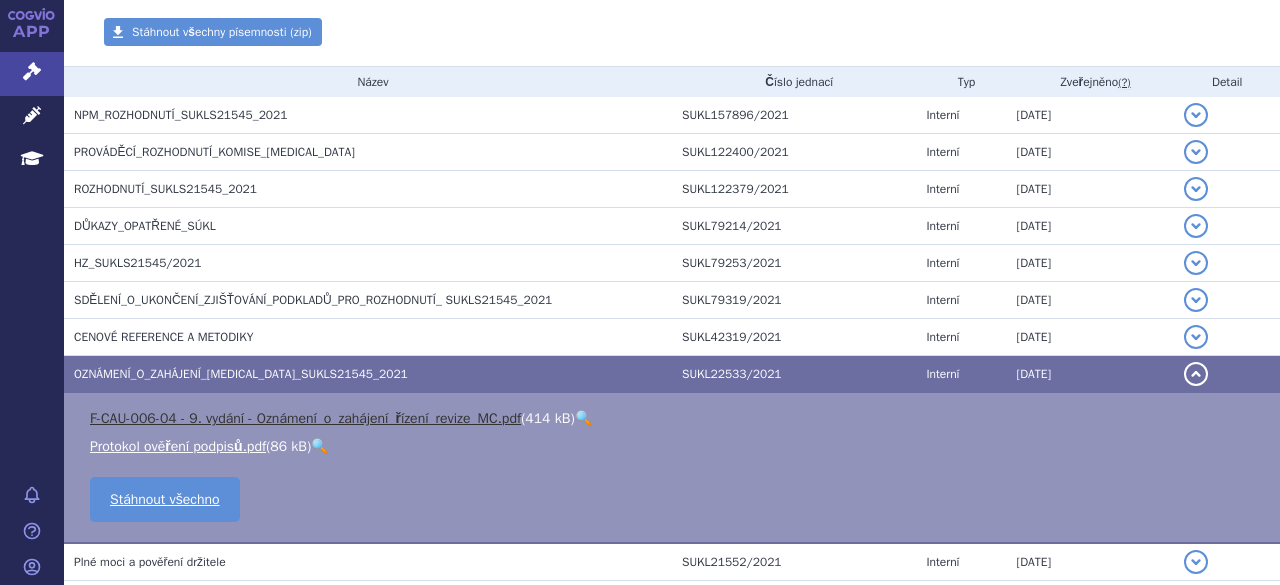 click on "F-CAU-006-04 - 9. vydání - Oznámení_o_zahájení_řízení_revize_MC.pdf" at bounding box center [305, 418] 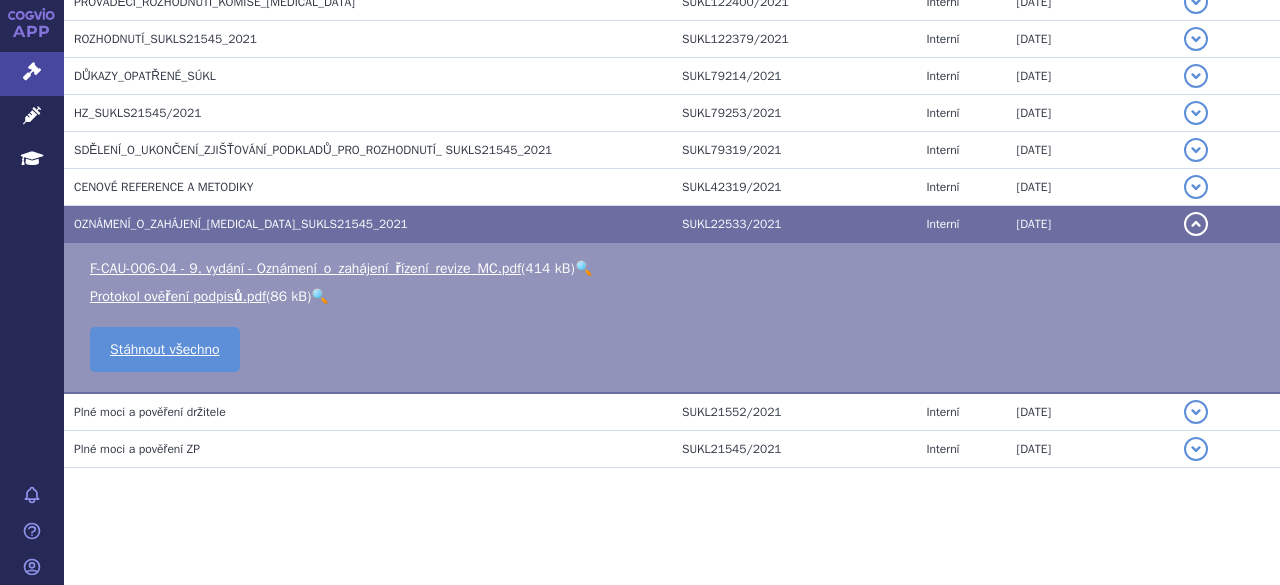 scroll, scrollTop: 432, scrollLeft: 0, axis: vertical 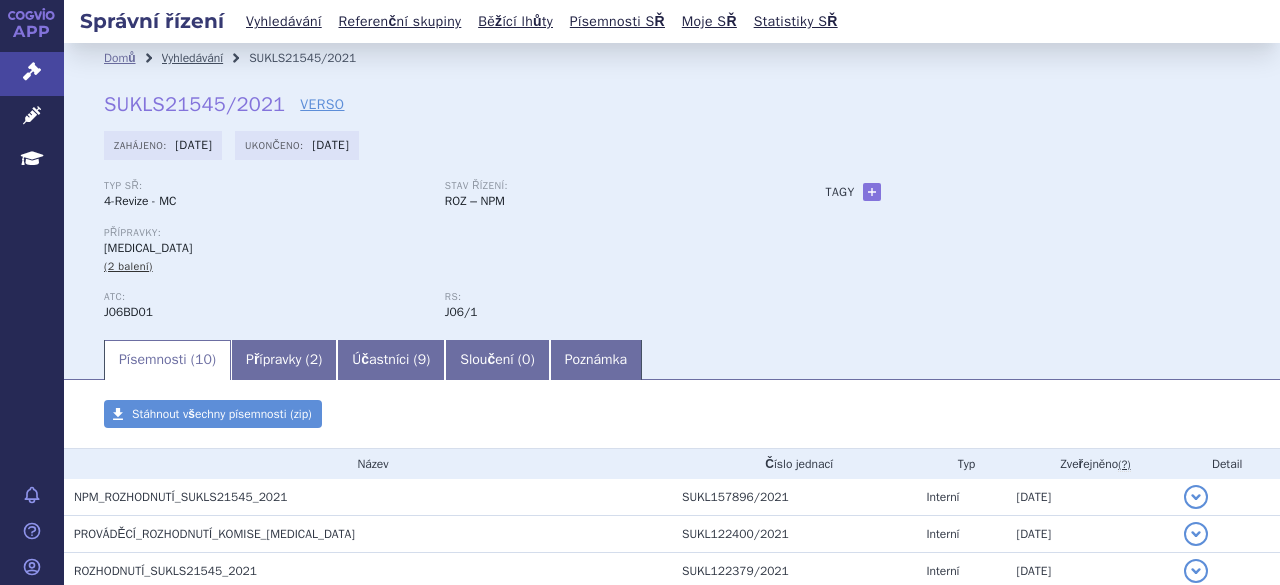 click on "Vyhledávání" at bounding box center [193, 58] 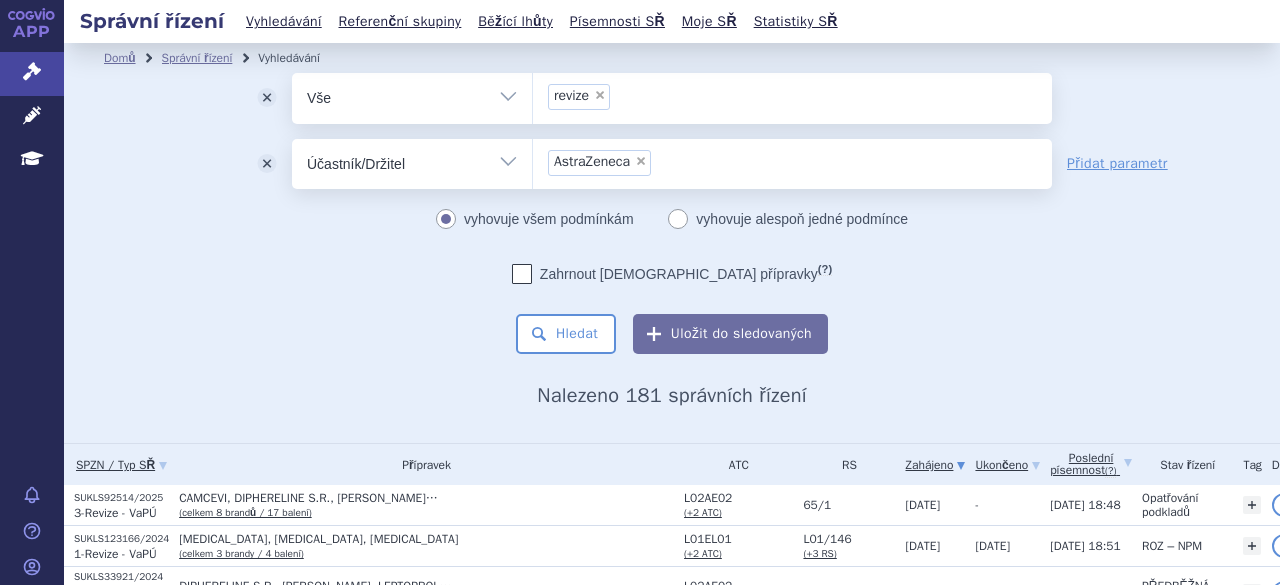 scroll, scrollTop: 0, scrollLeft: 0, axis: both 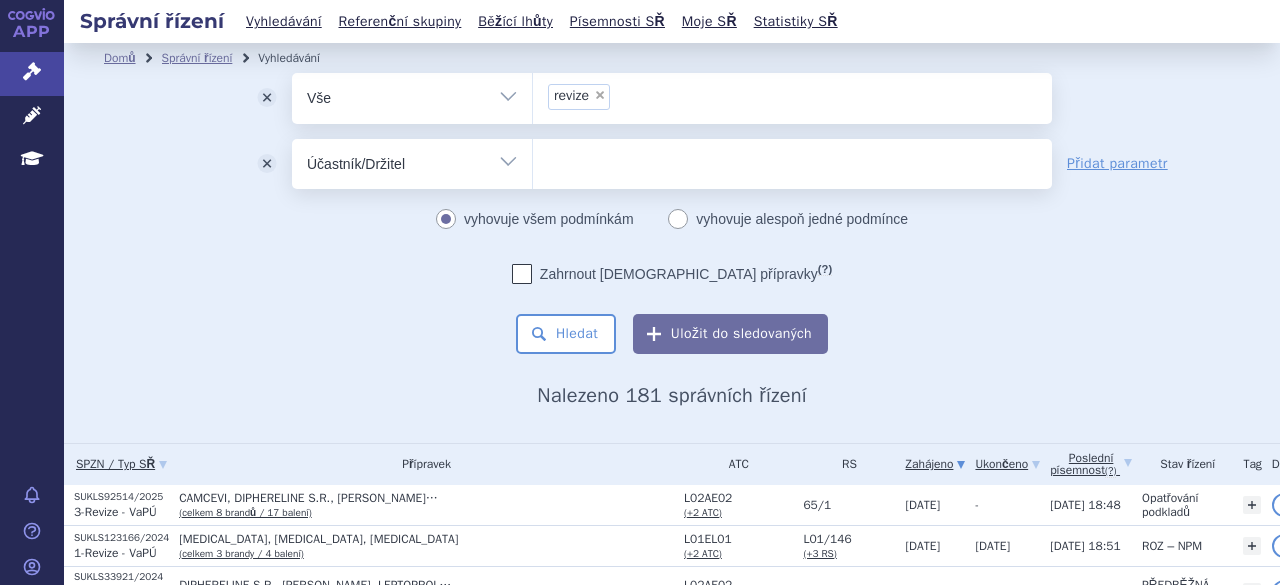 click on "×" at bounding box center (600, 95) 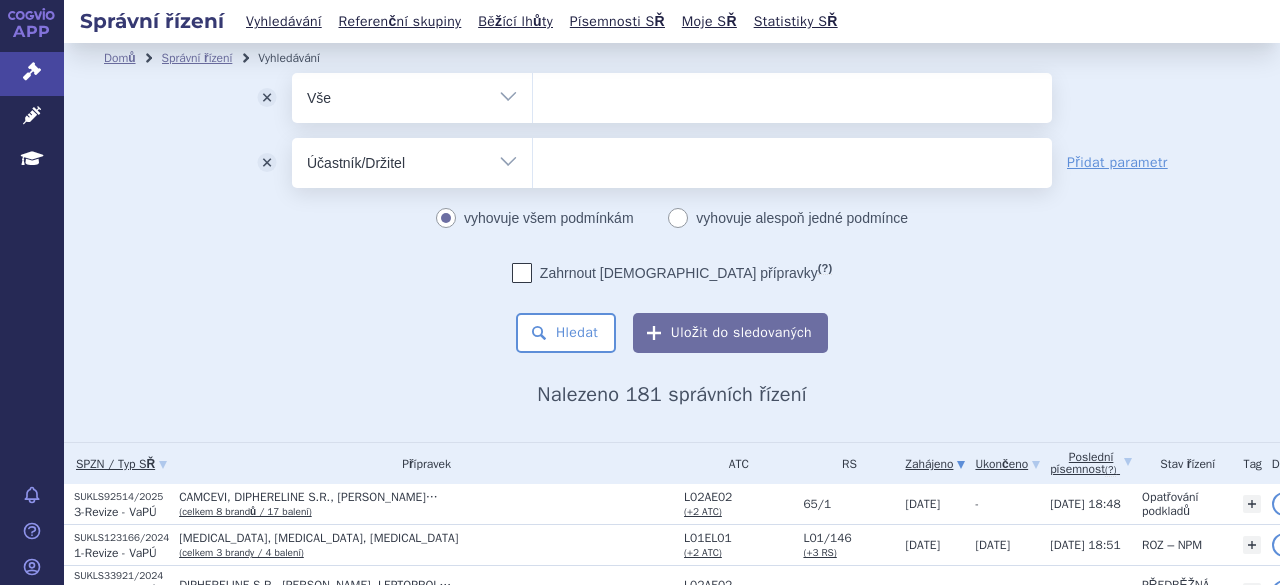 click on "odstranit" at bounding box center [267, 163] 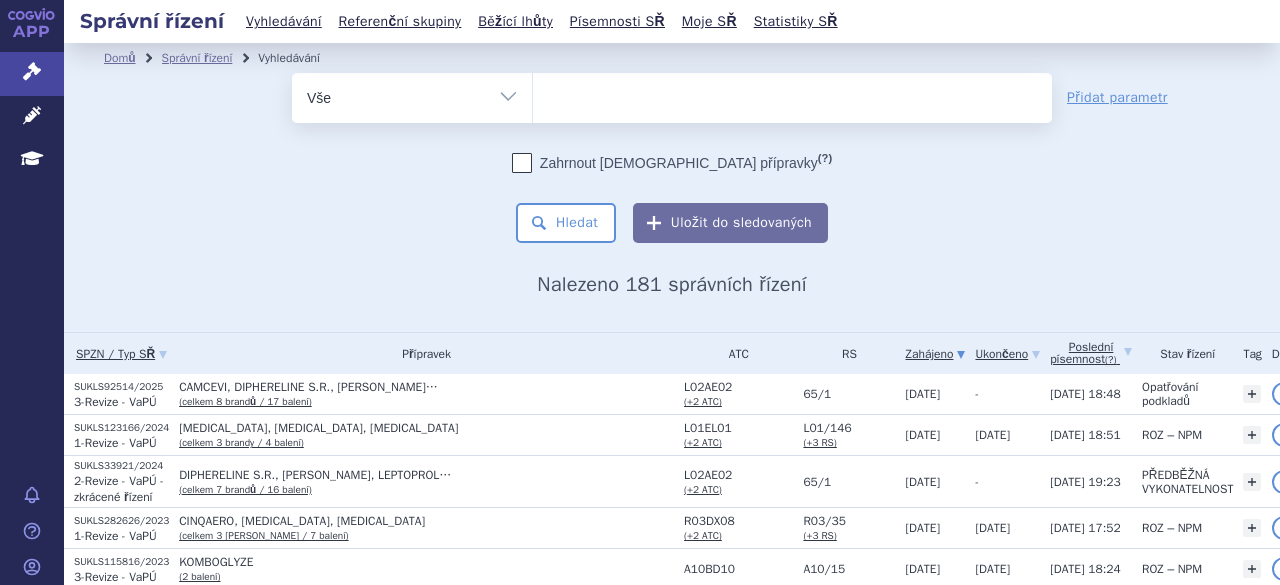 click at bounding box center (792, 94) 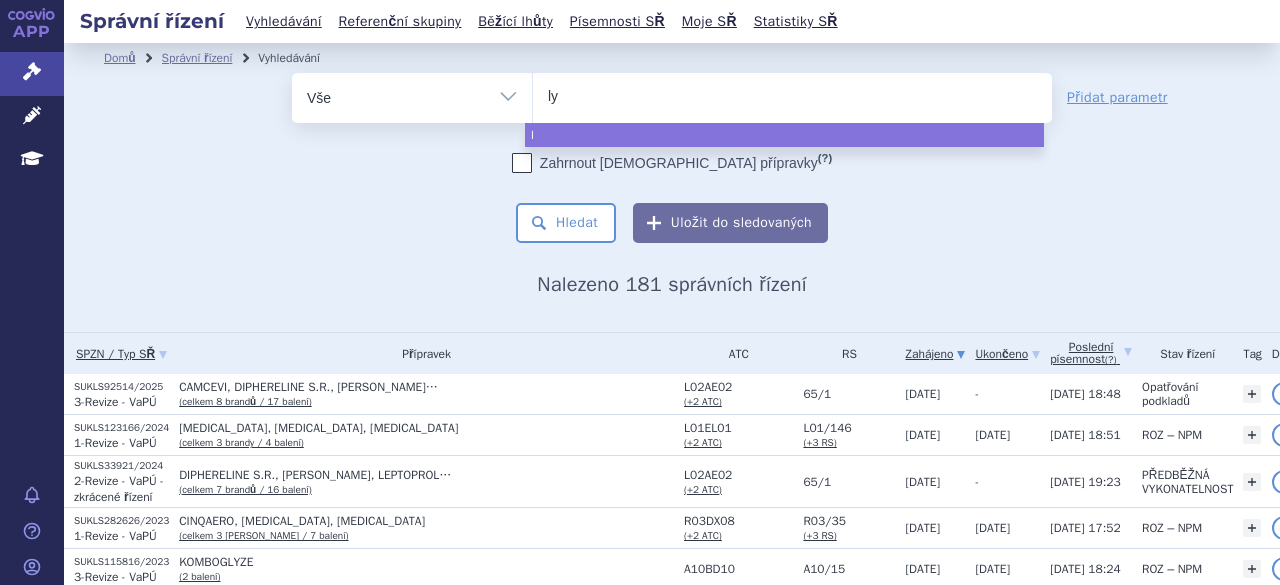 type on "lyn" 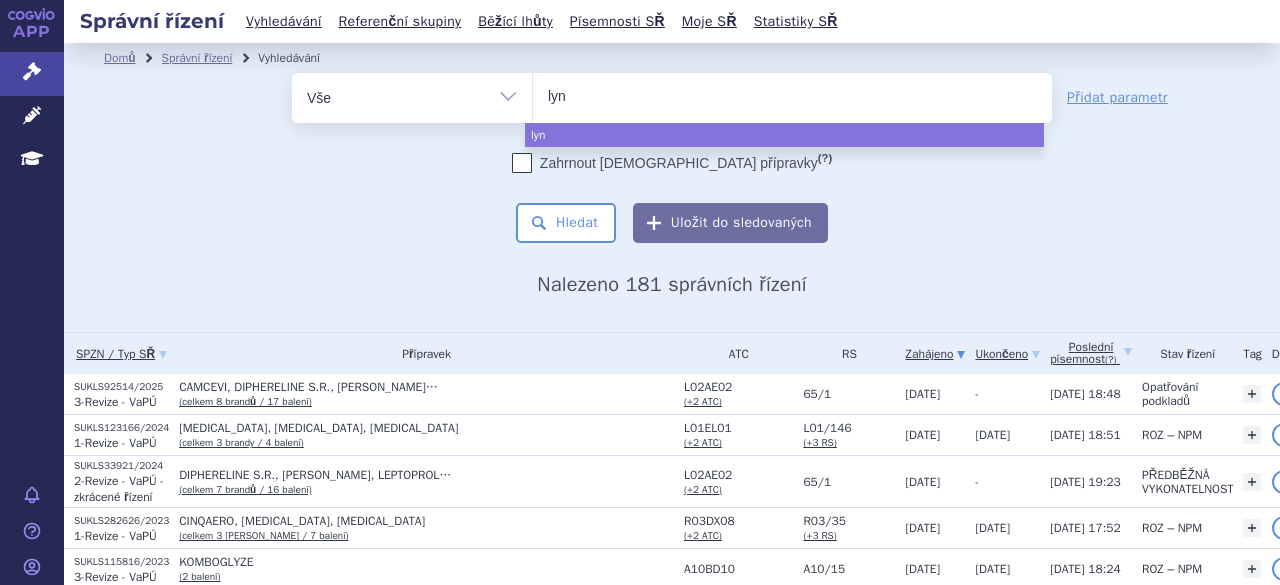 type on "lynp" 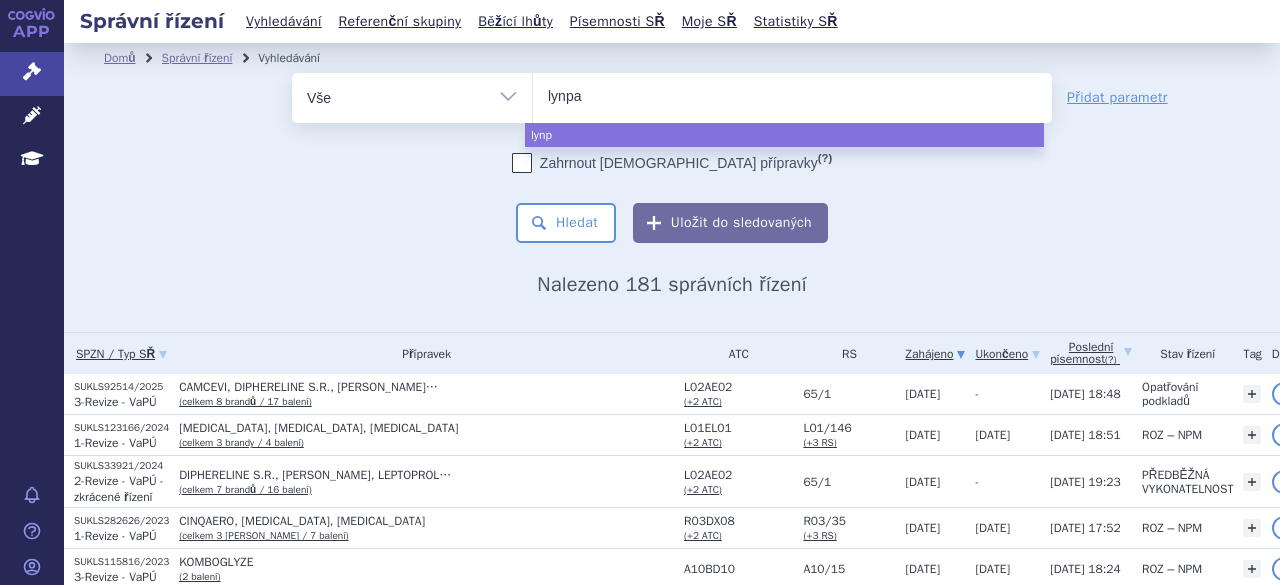 type on "lynpar" 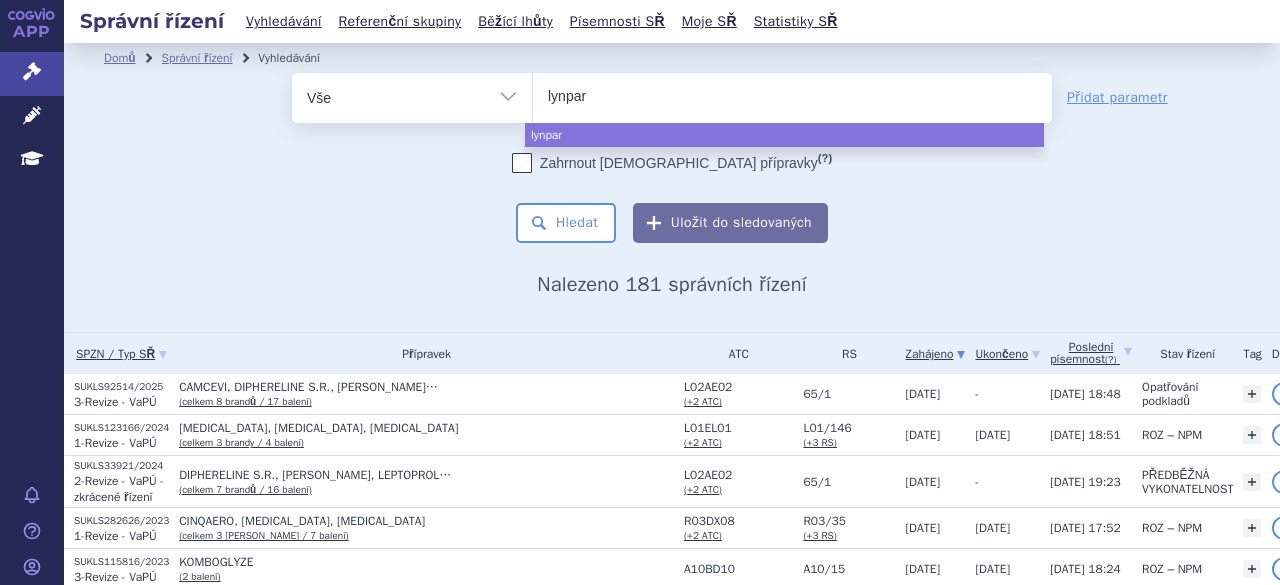 type on "lynparz" 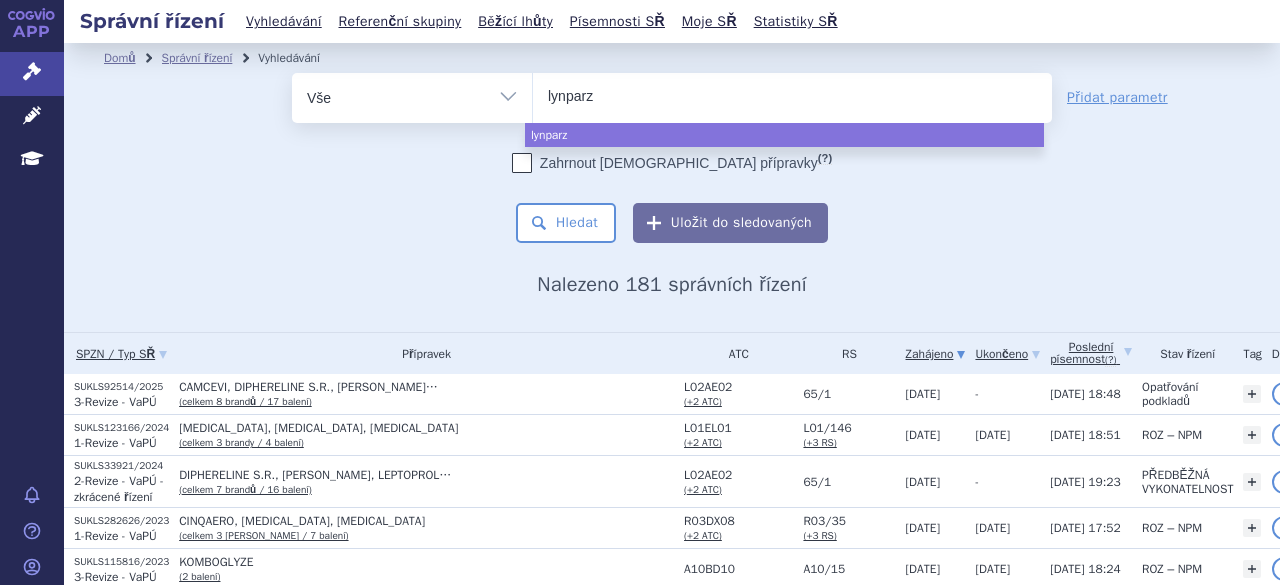 type on "lynparza" 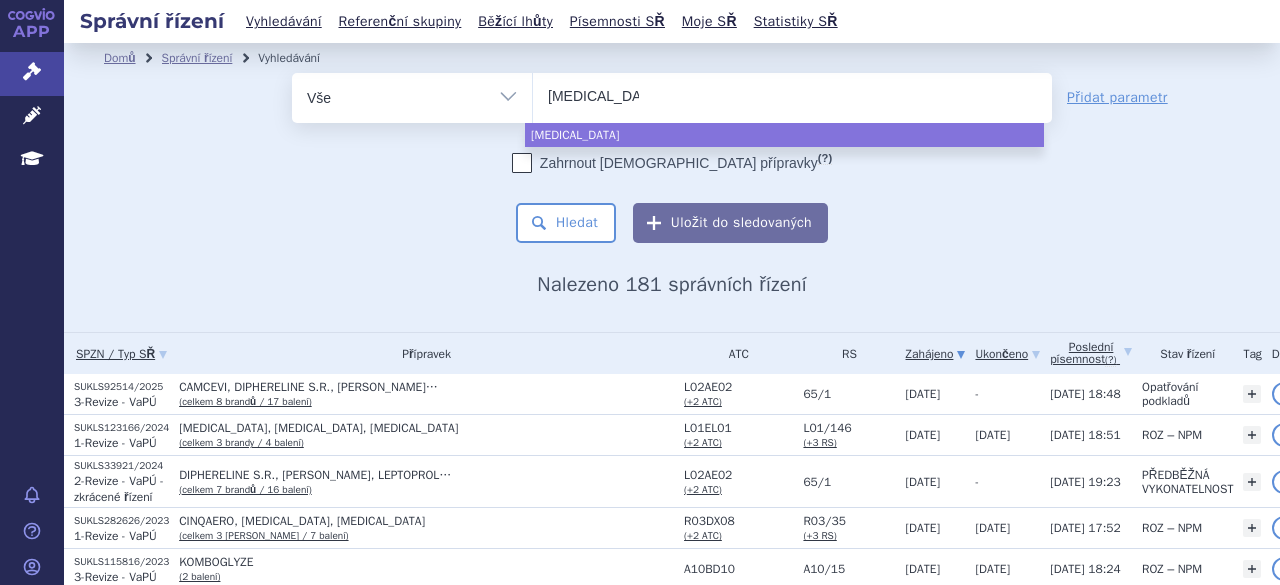 select on "lynparza" 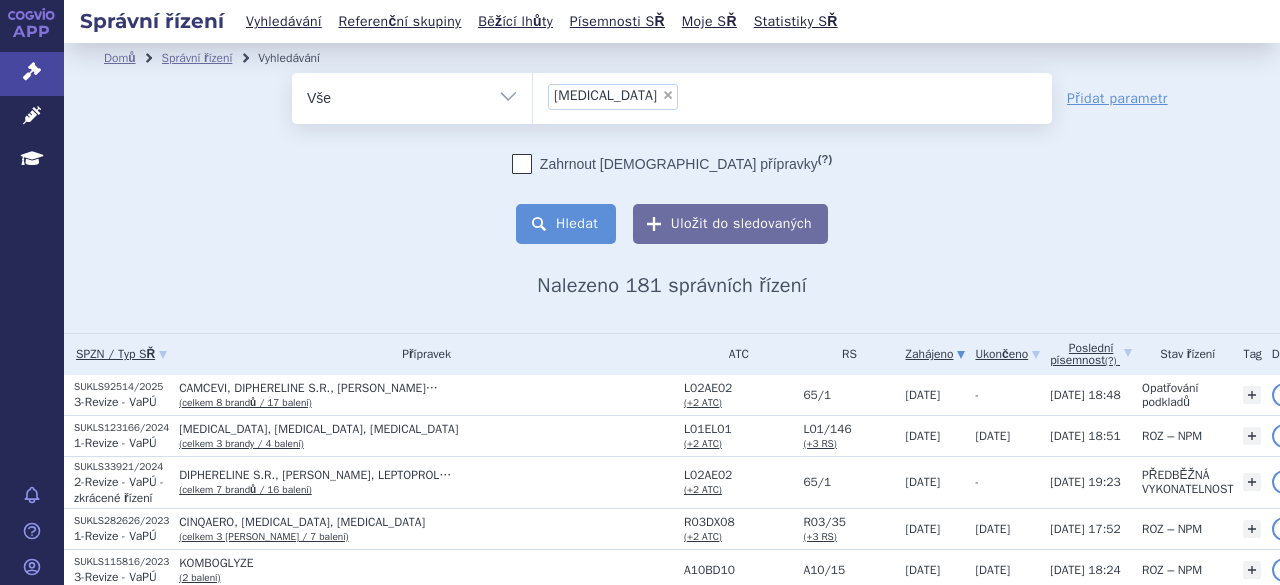 click on "Hledat" at bounding box center [566, 224] 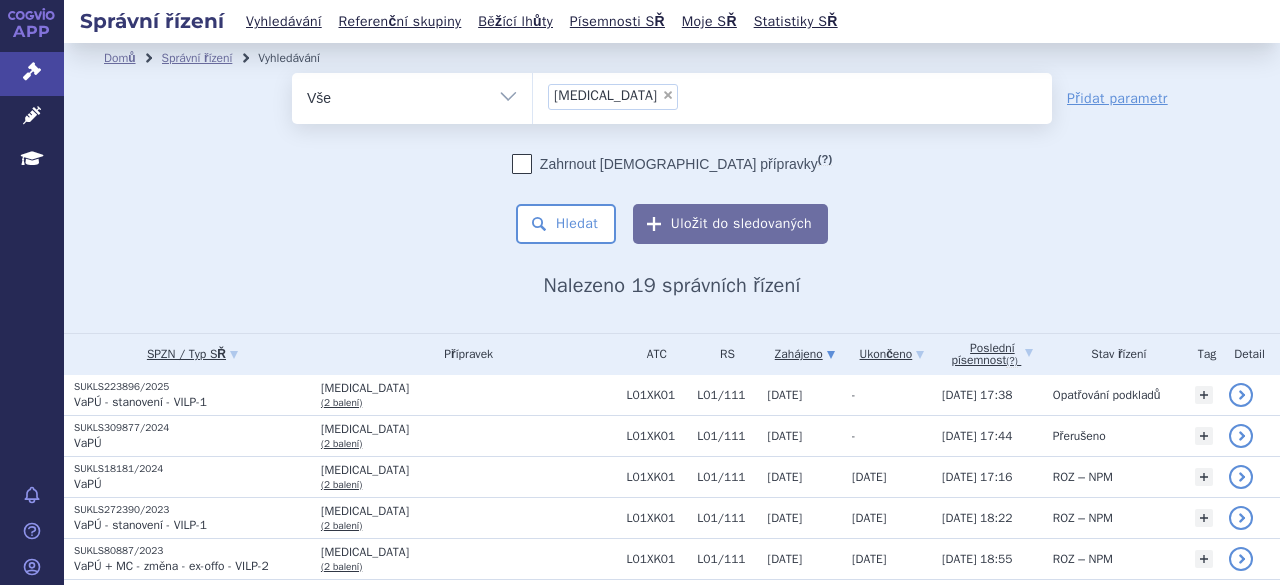 scroll, scrollTop: 0, scrollLeft: 0, axis: both 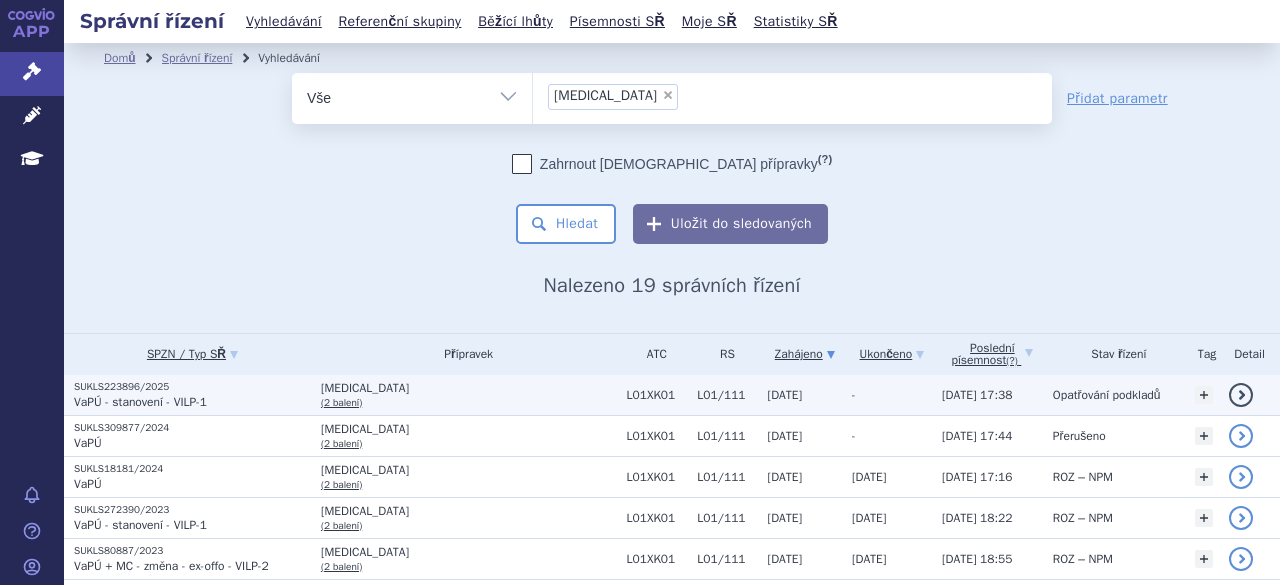 click on "SUKLS223896/2025" at bounding box center (192, 387) 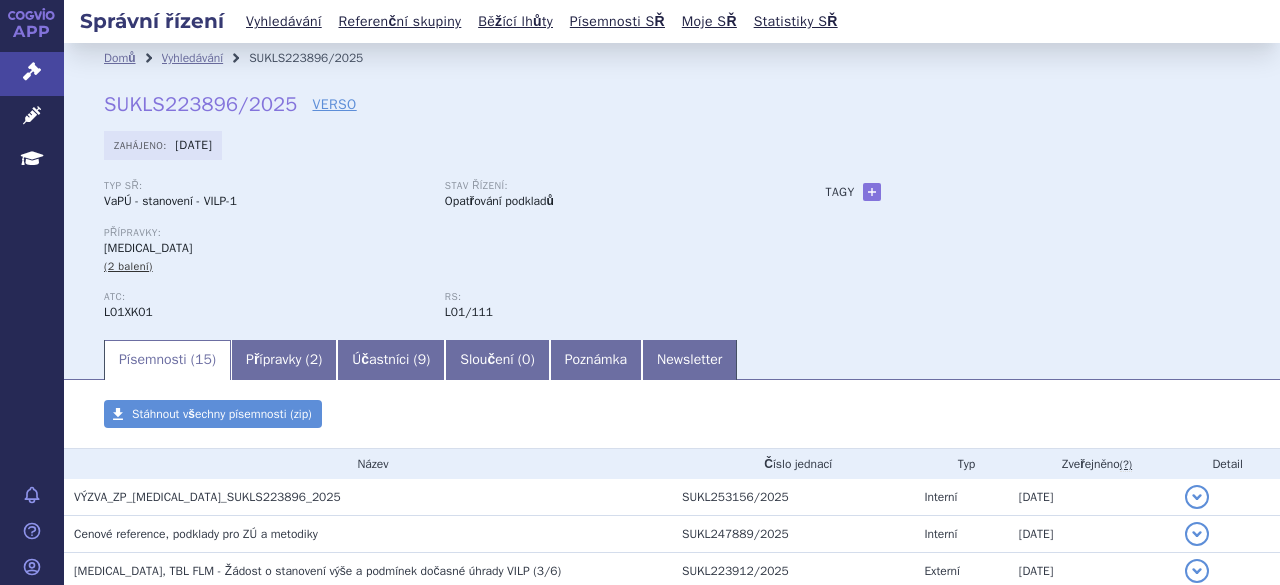 scroll, scrollTop: 0, scrollLeft: 0, axis: both 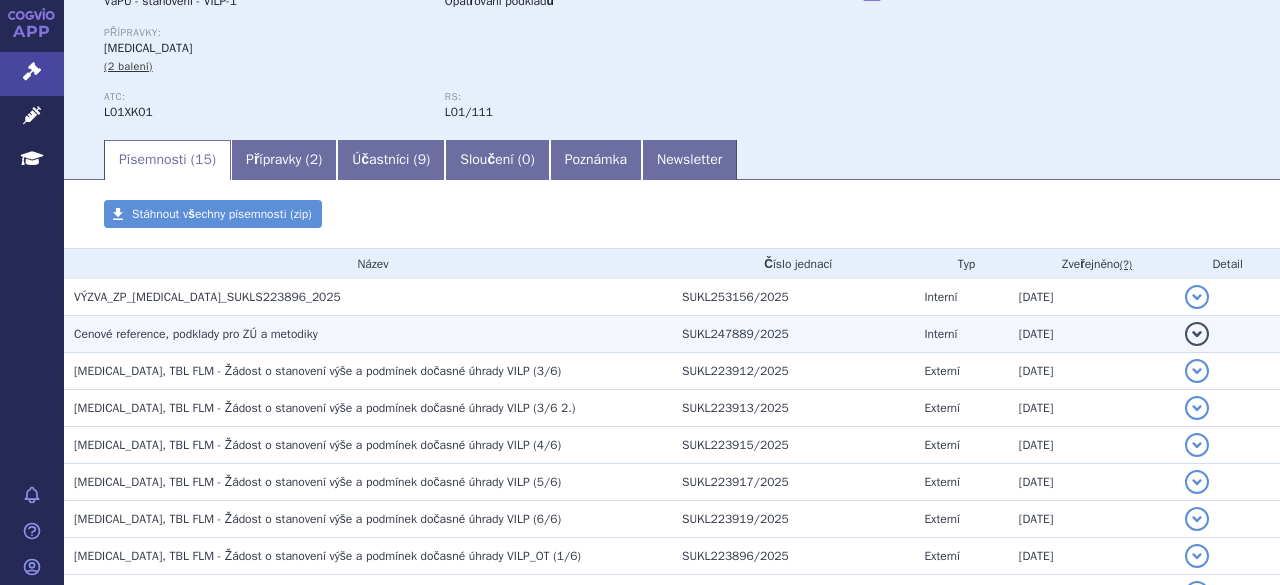 click on "Cenové reference, podklady pro ZÚ a metodiky" at bounding box center (196, 334) 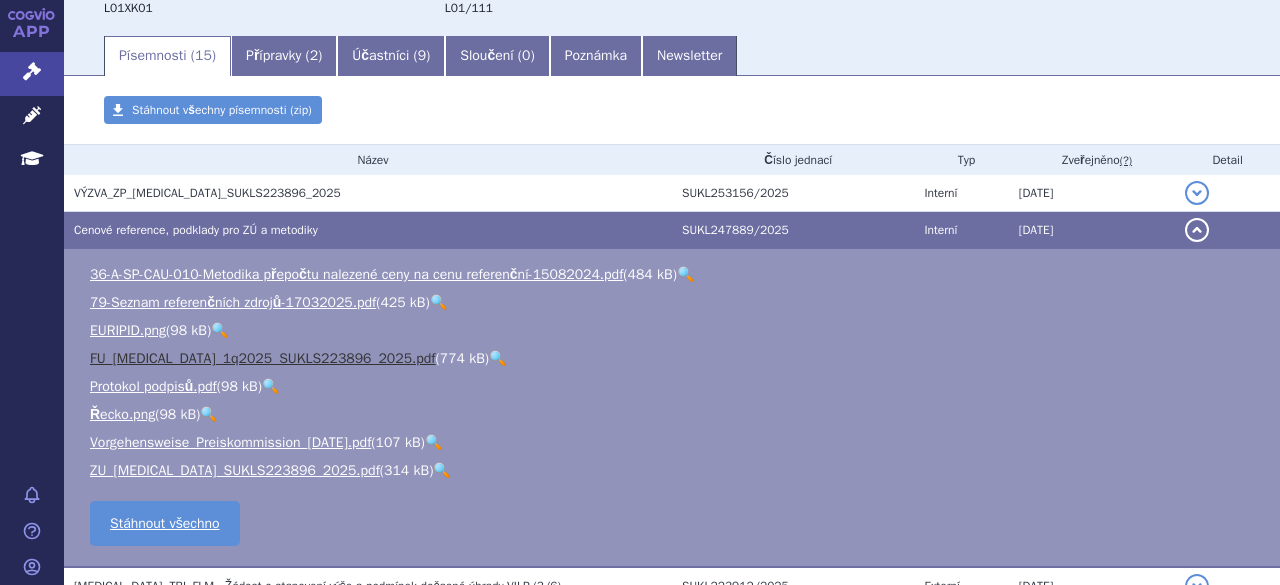 scroll, scrollTop: 400, scrollLeft: 0, axis: vertical 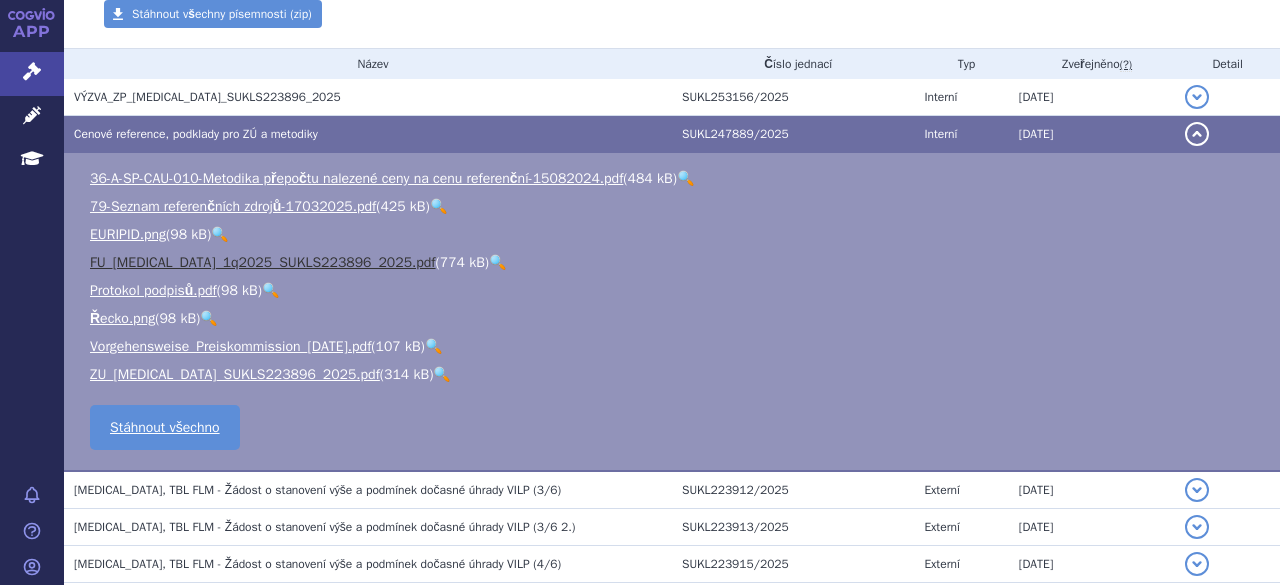 click on "FU_[MEDICAL_DATA]_1q2025_SUKLS223896_2025.pdf" at bounding box center (263, 262) 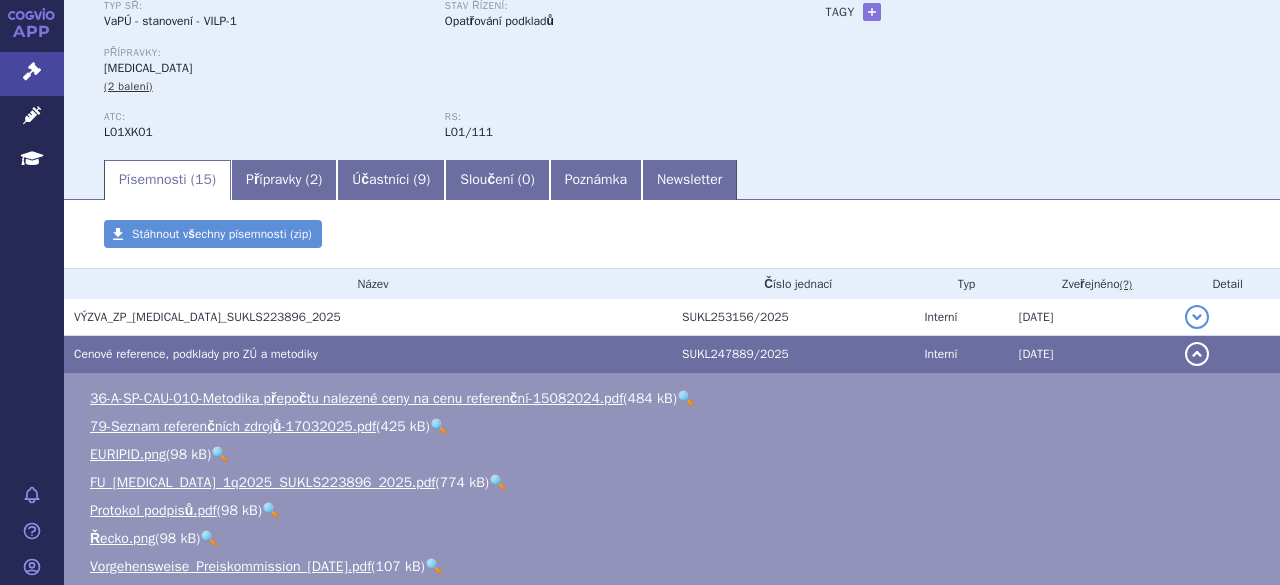 scroll, scrollTop: 200, scrollLeft: 0, axis: vertical 